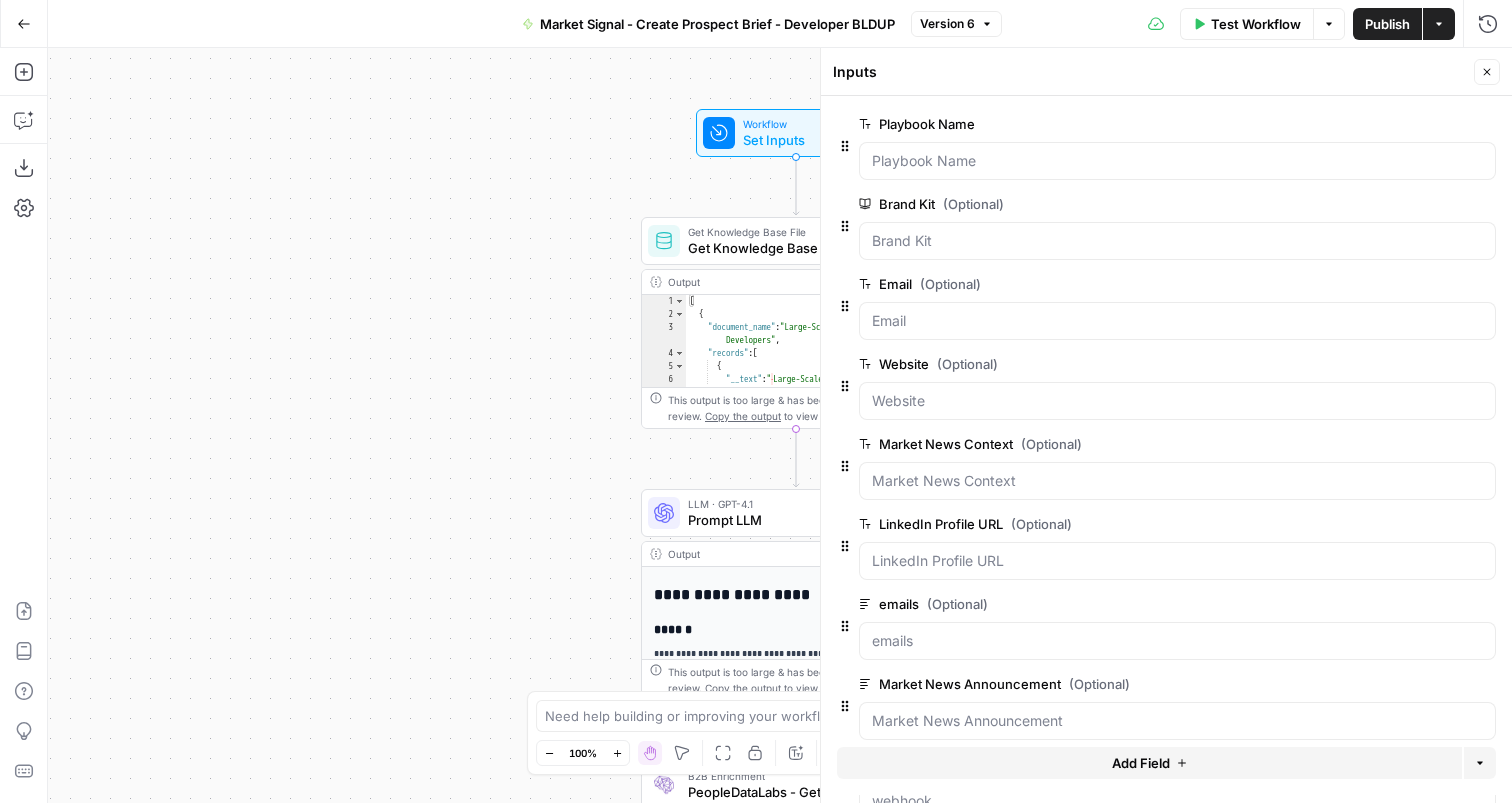 scroll, scrollTop: 0, scrollLeft: 0, axis: both 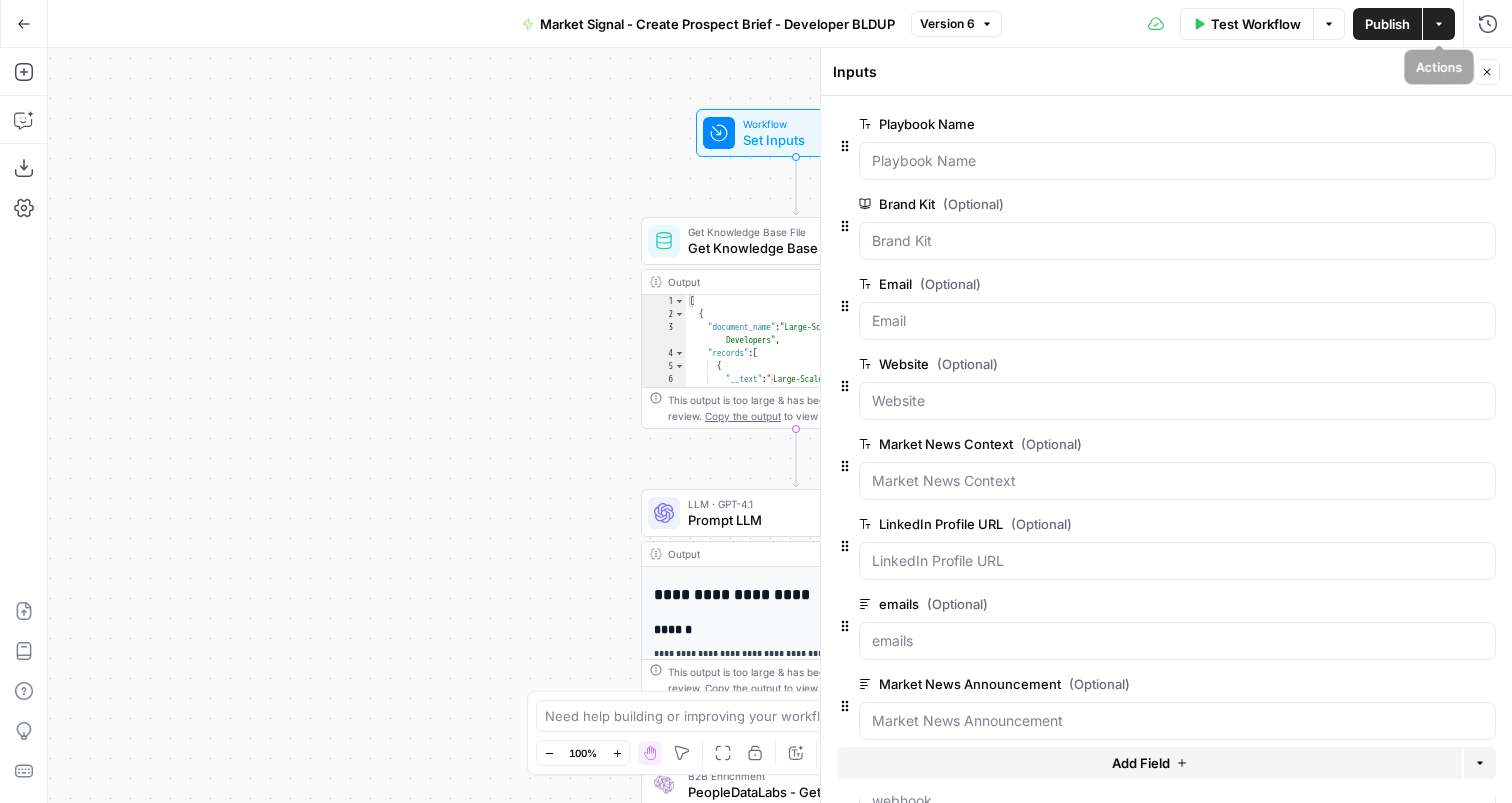 click 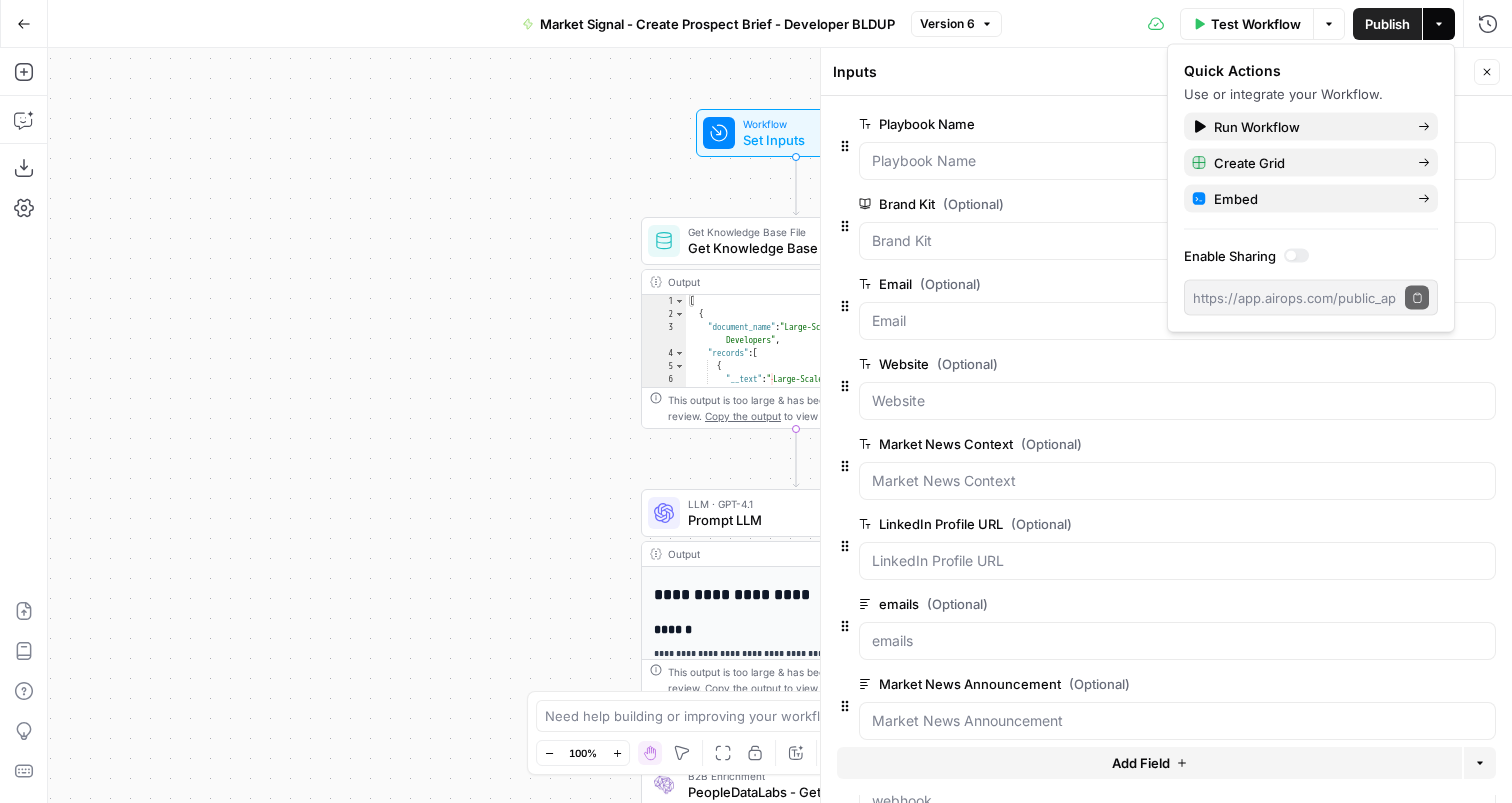 click at bounding box center [1296, 256] 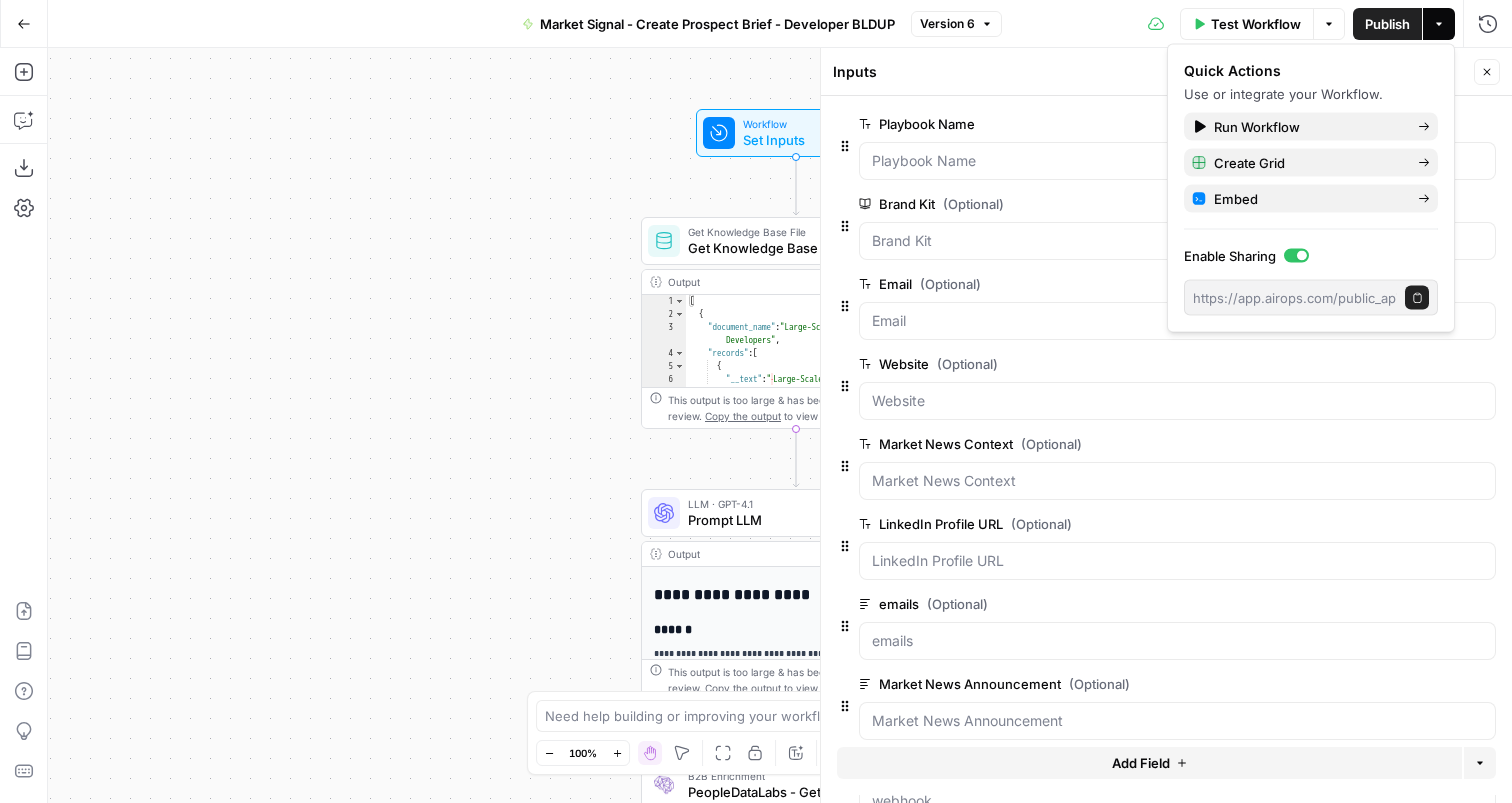 click on "https://app.airops.com/public_api/airops_apps/a1cbab32-50e7-4aa0-8a8c-2d4d79e1e014/execute Copy public execute URL" at bounding box center (1311, 298) 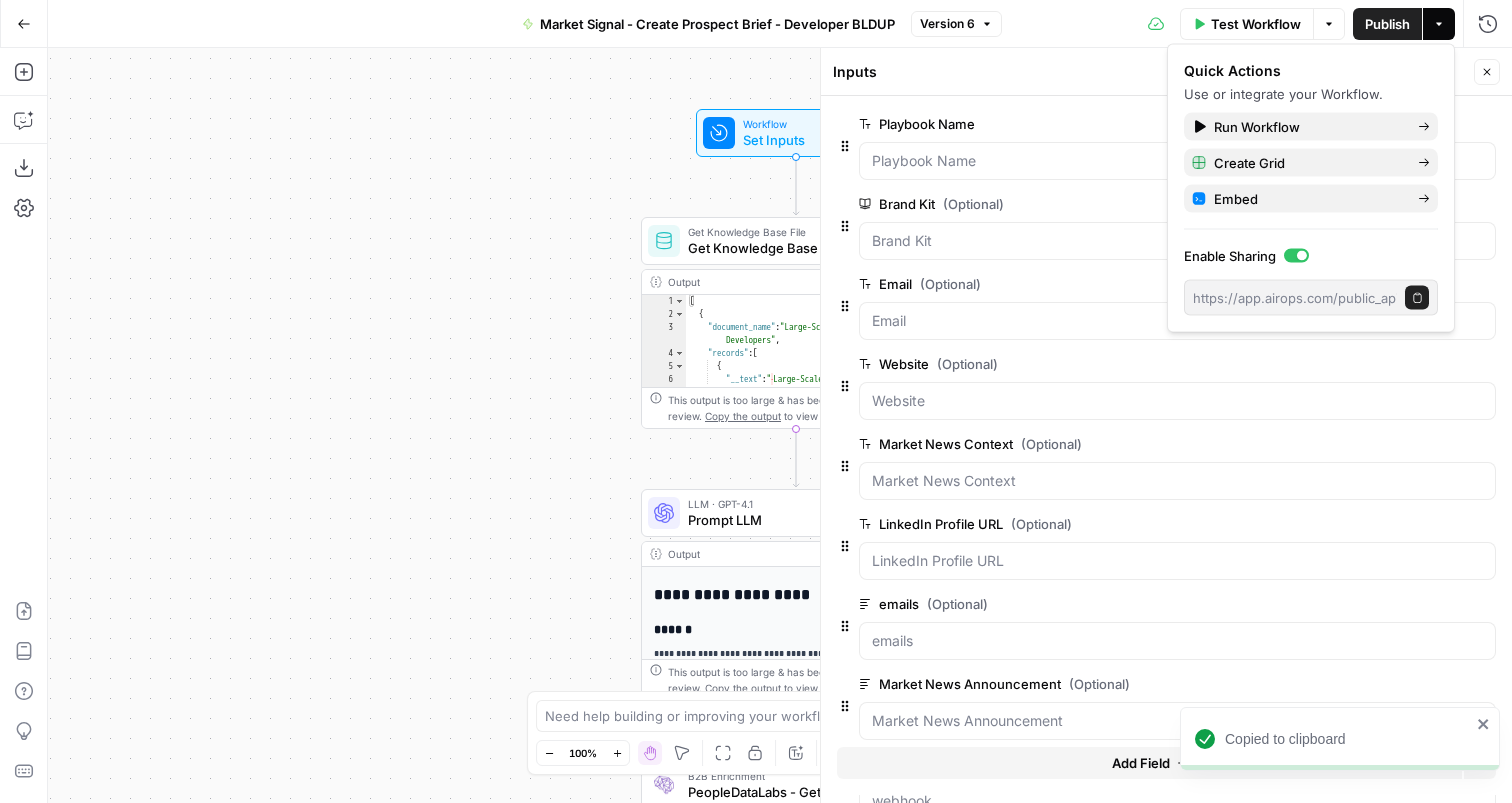 click at bounding box center (1302, 256) 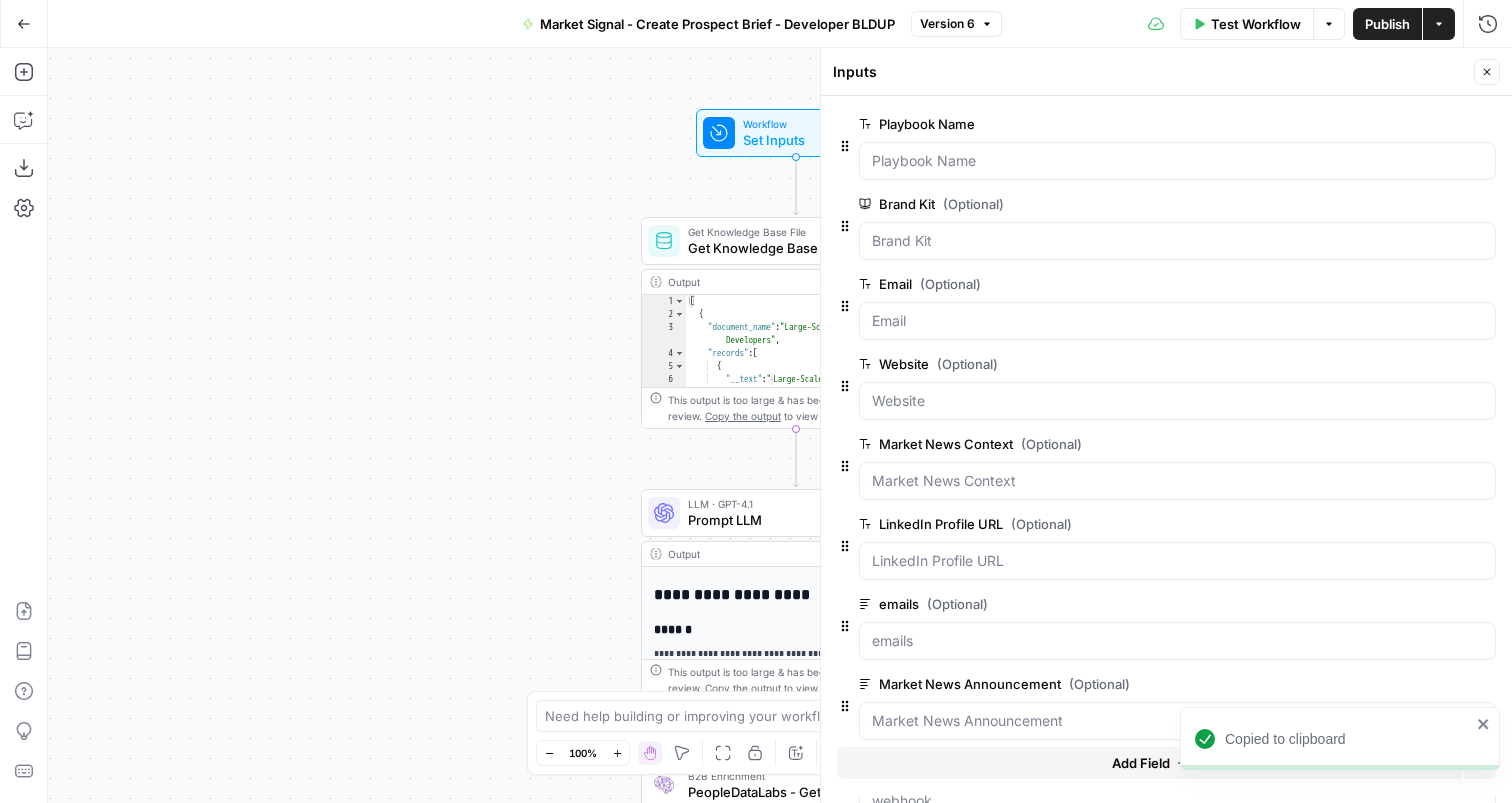click 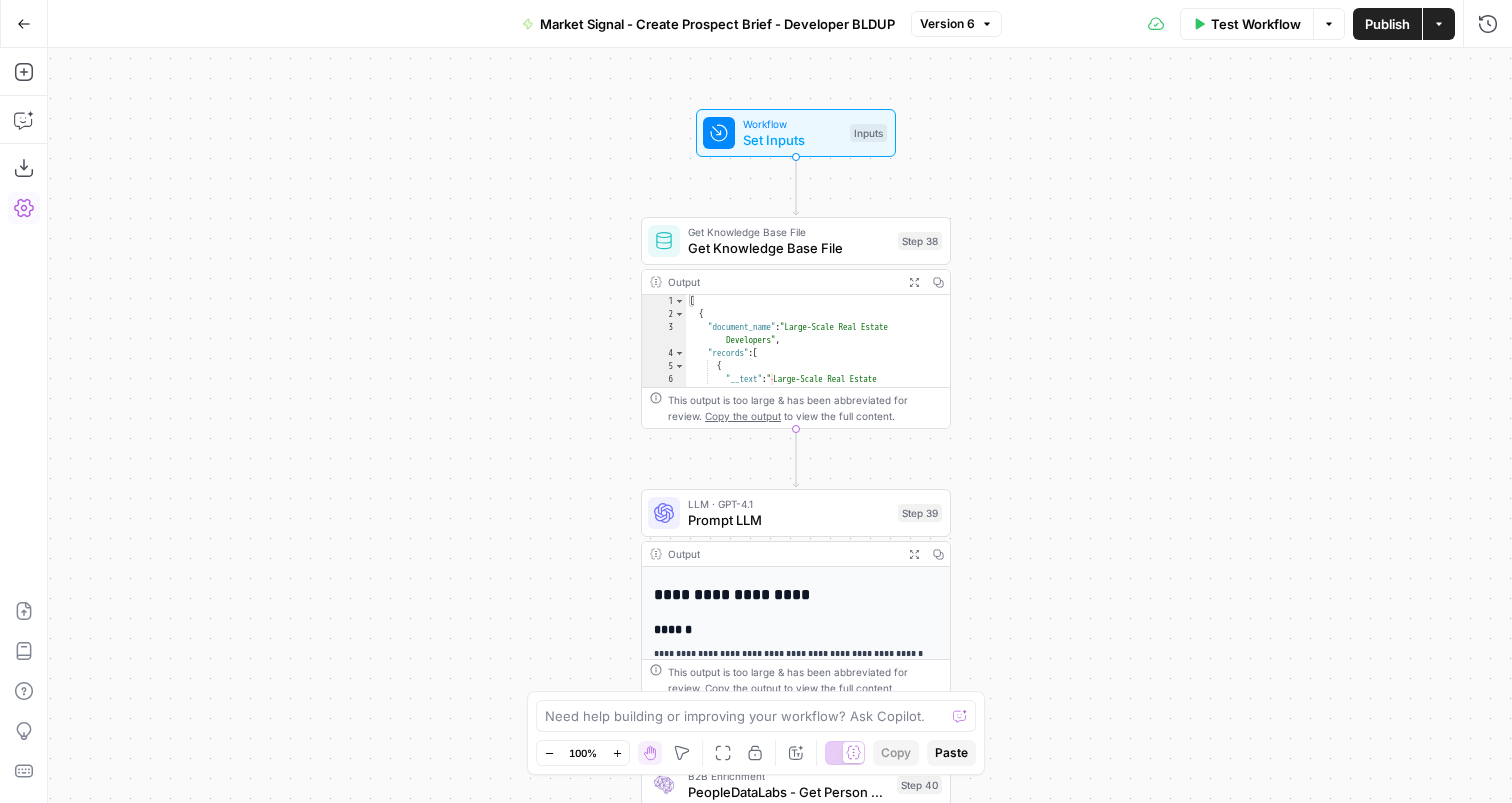 click on "Settings" at bounding box center [24, 208] 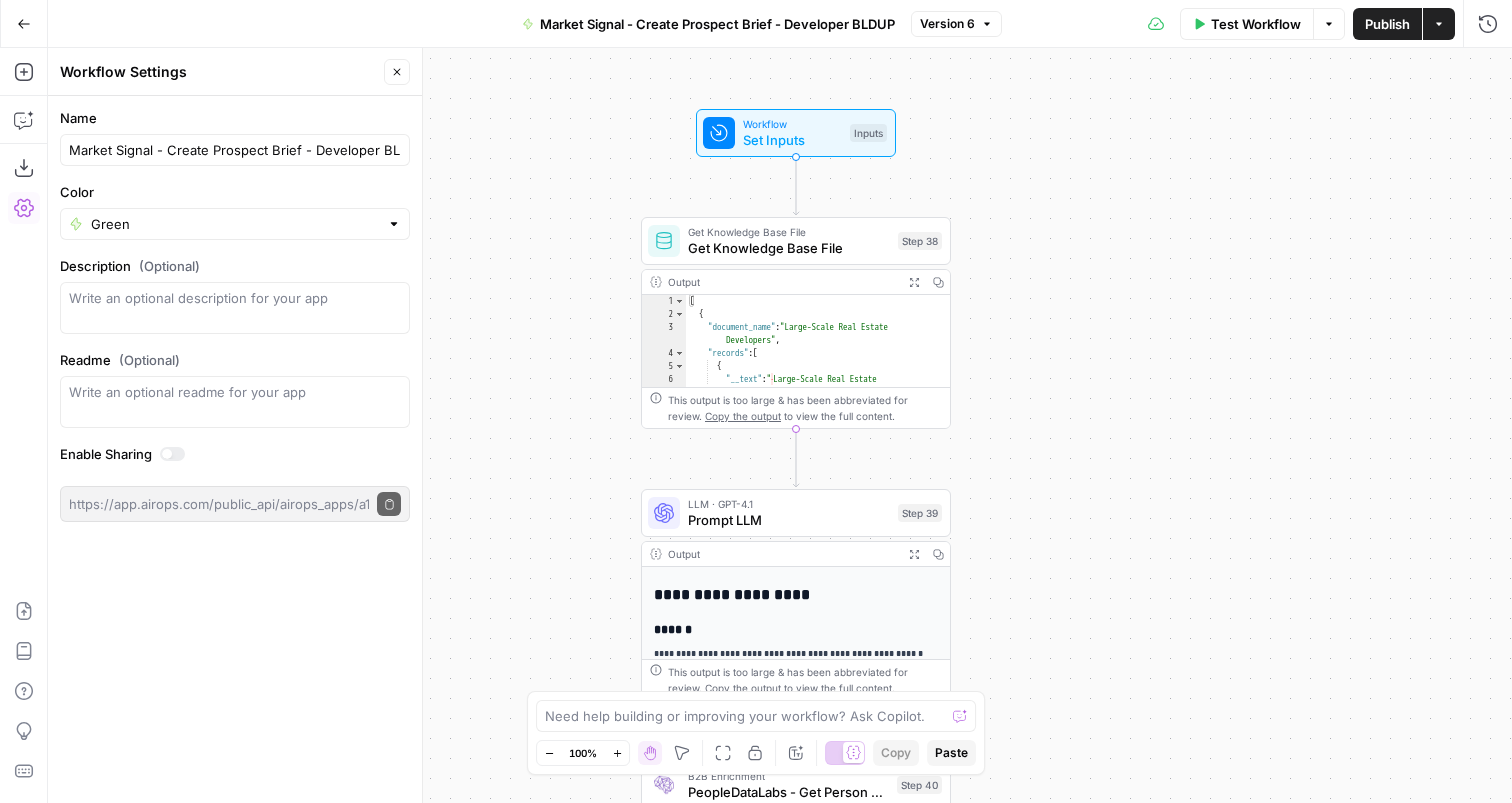 click on "Settings" at bounding box center [24, 208] 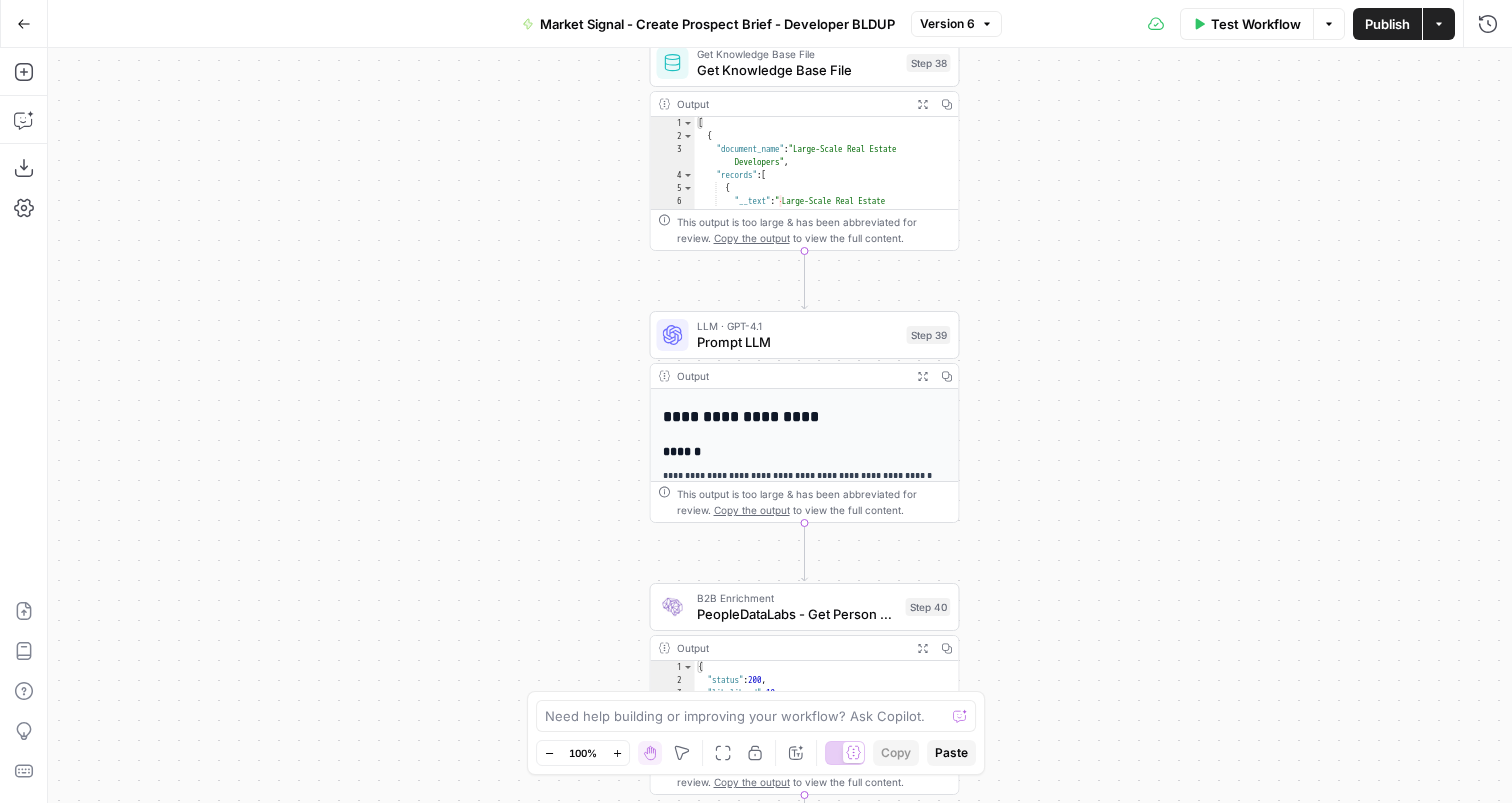 click on "Publish" at bounding box center [1387, 24] 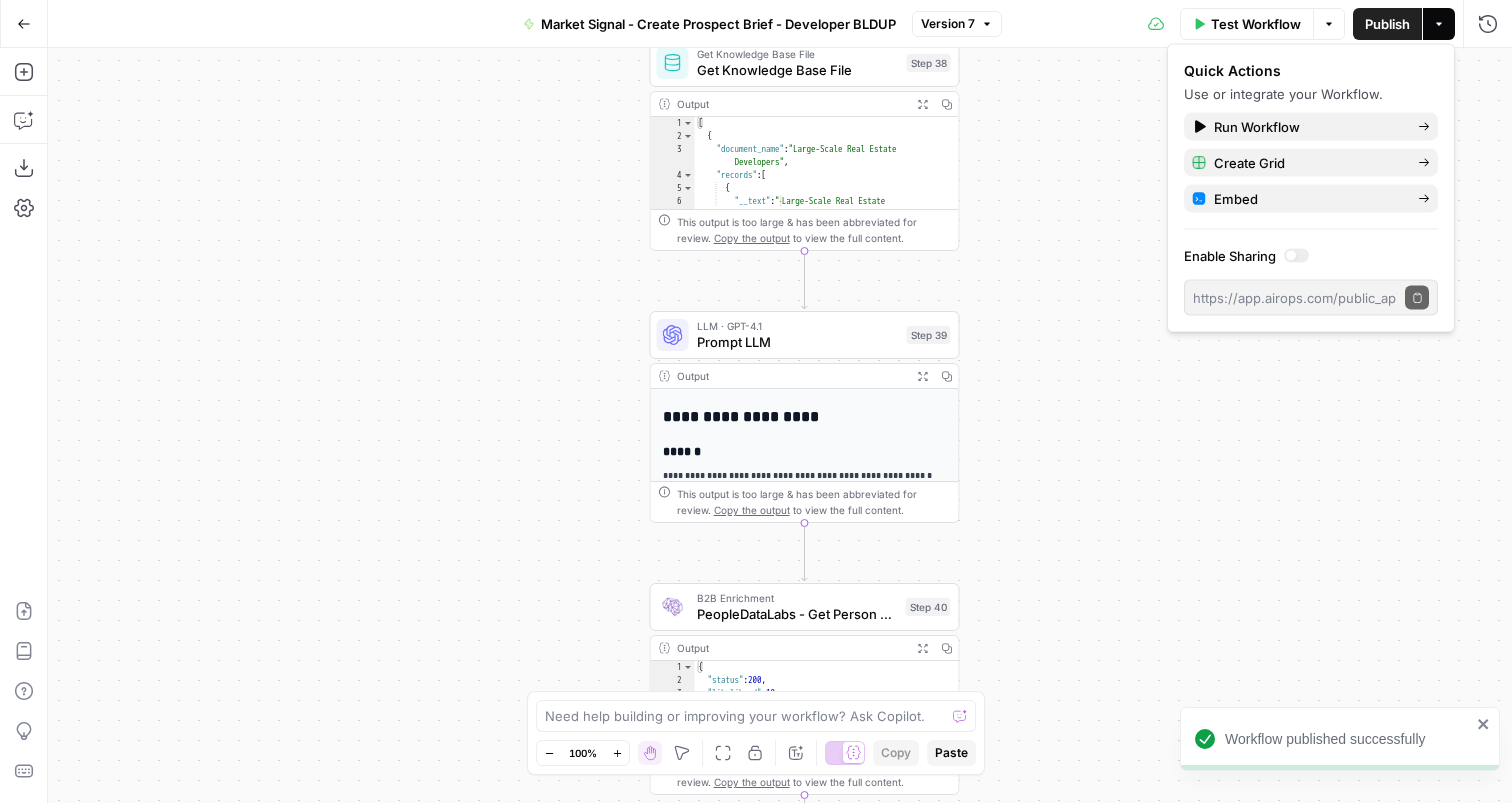 click on "Actions" at bounding box center (1439, 24) 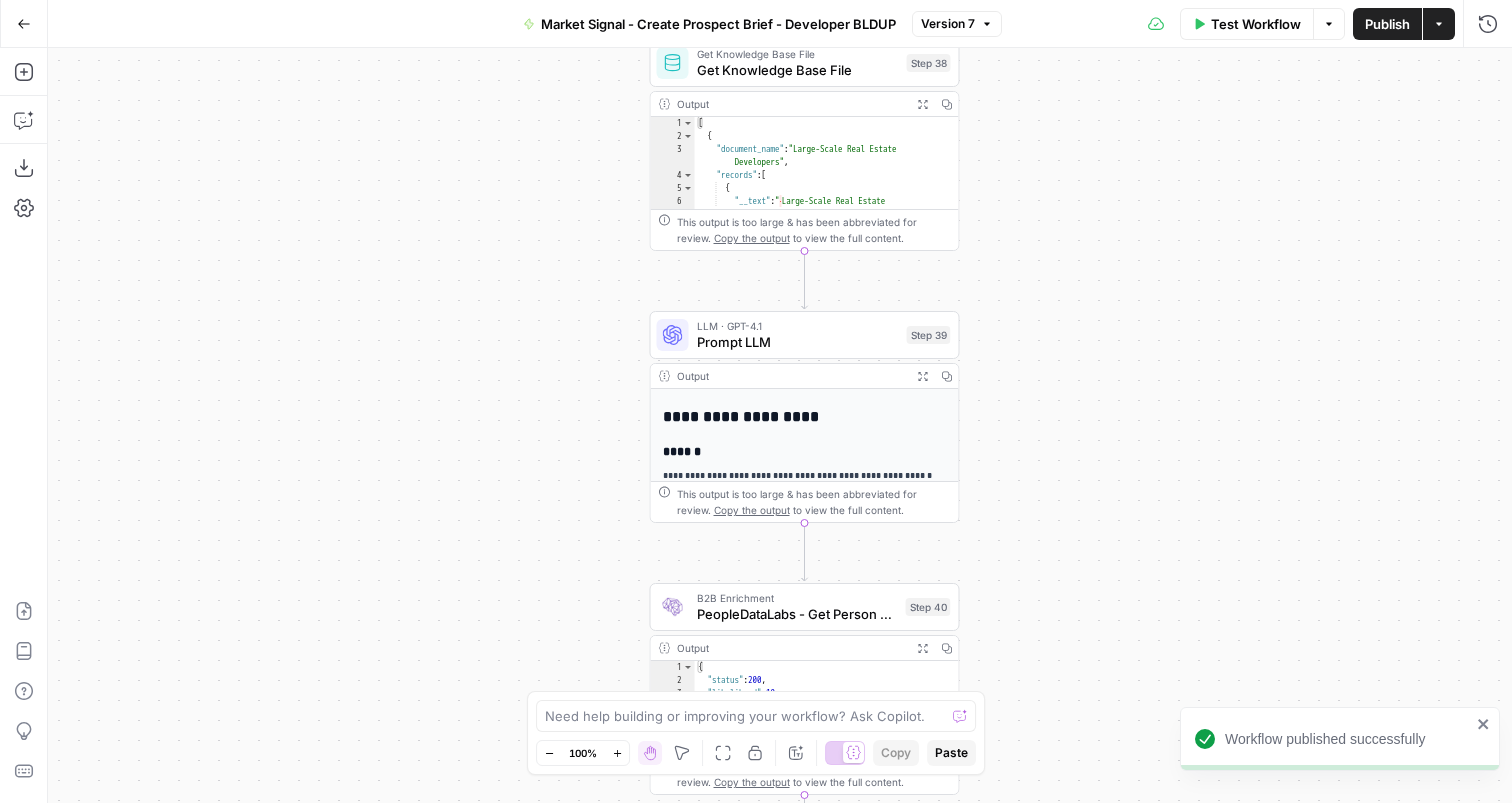 click 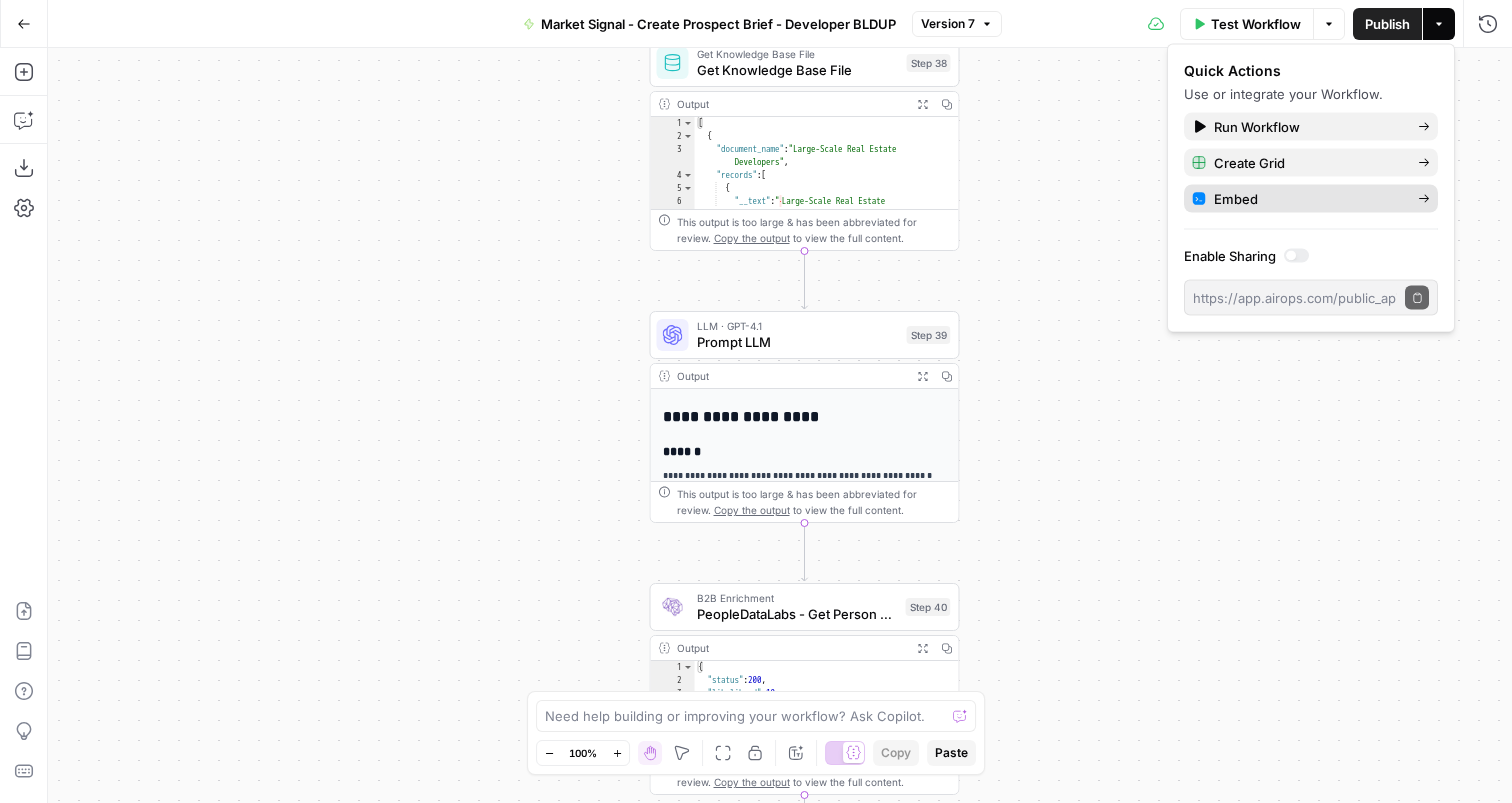 click on "Embed" at bounding box center [1311, 199] 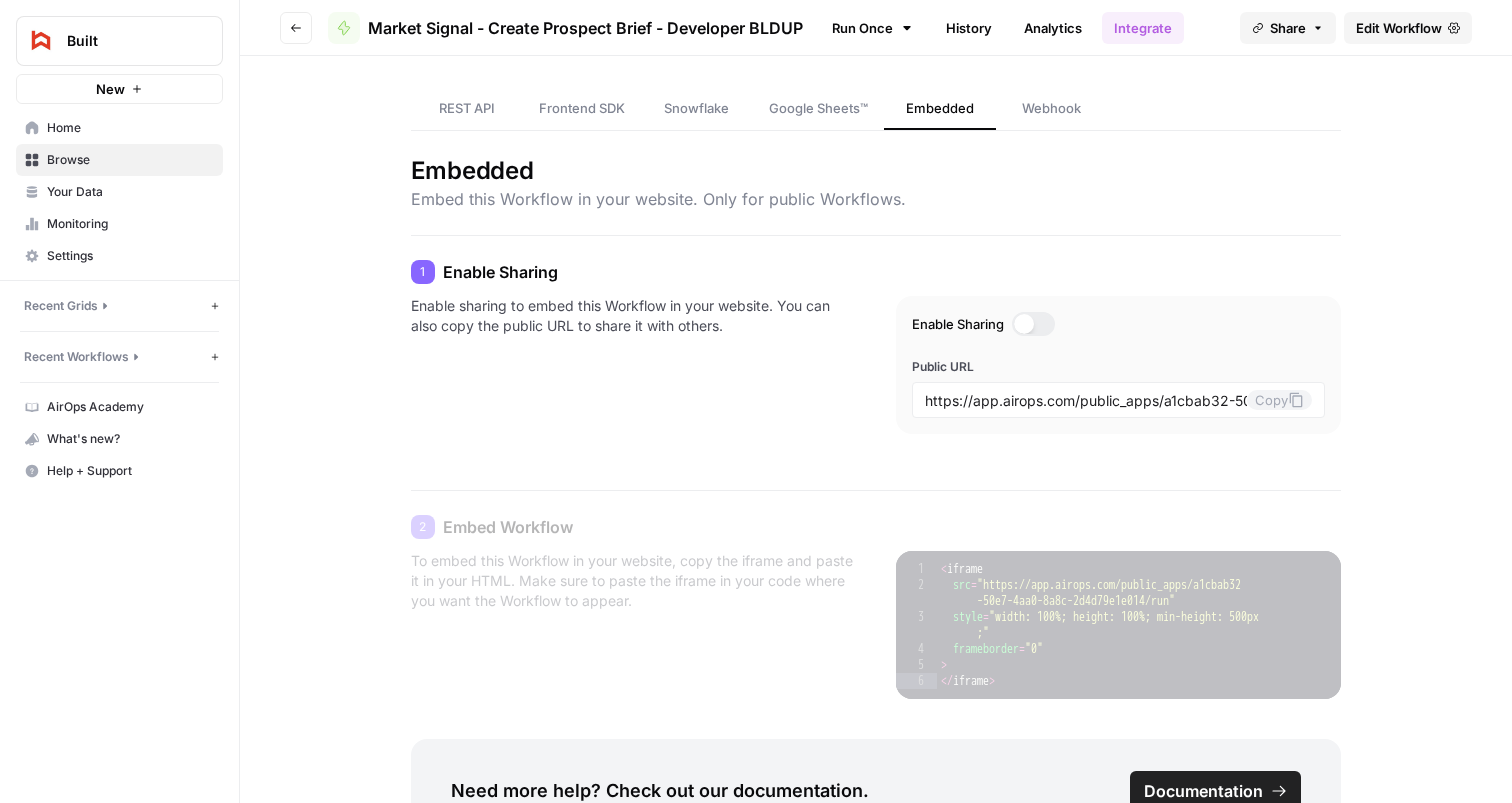 scroll, scrollTop: 0, scrollLeft: 201, axis: horizontal 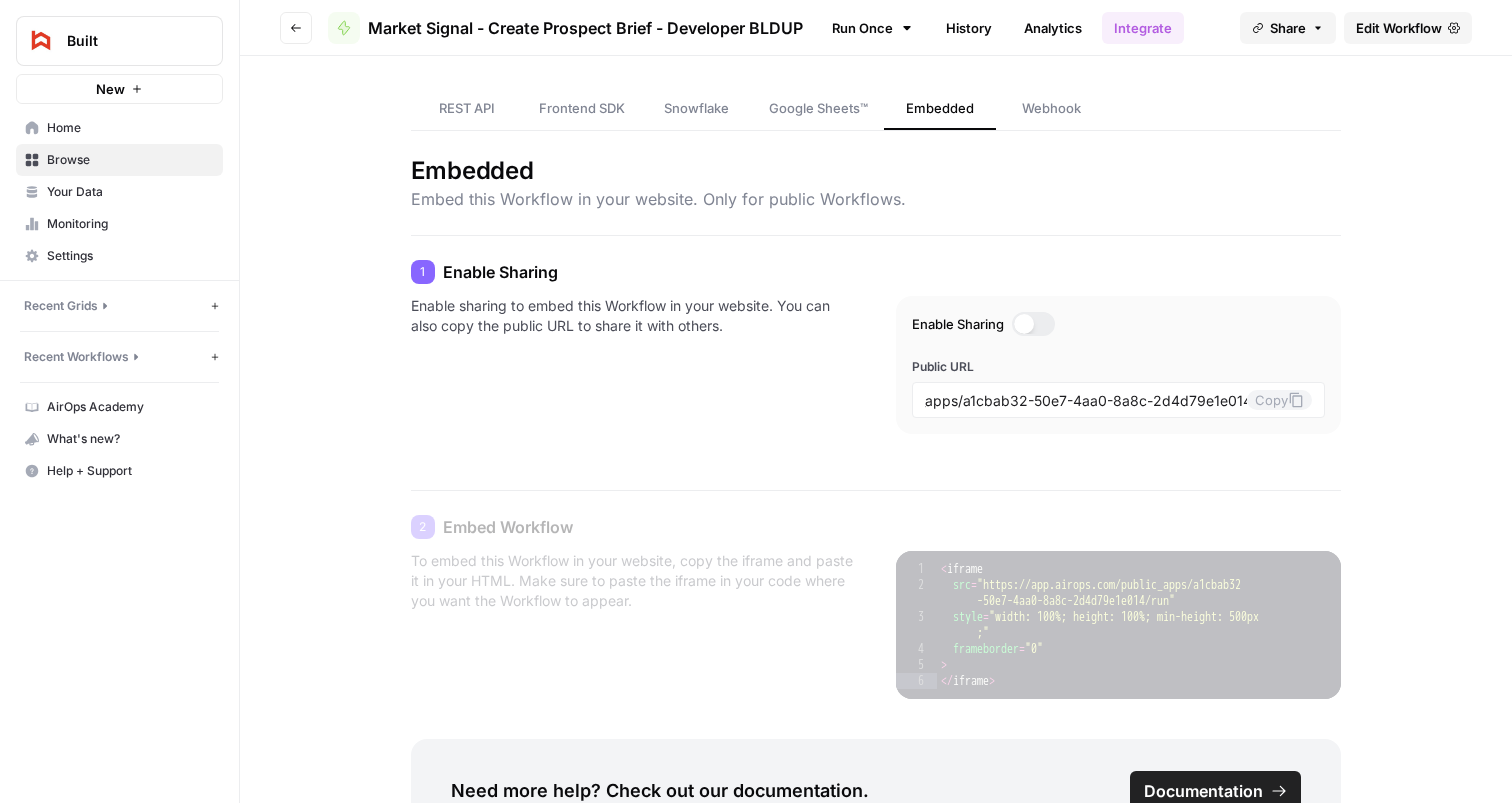click on "Webhook" at bounding box center (1051, 108) 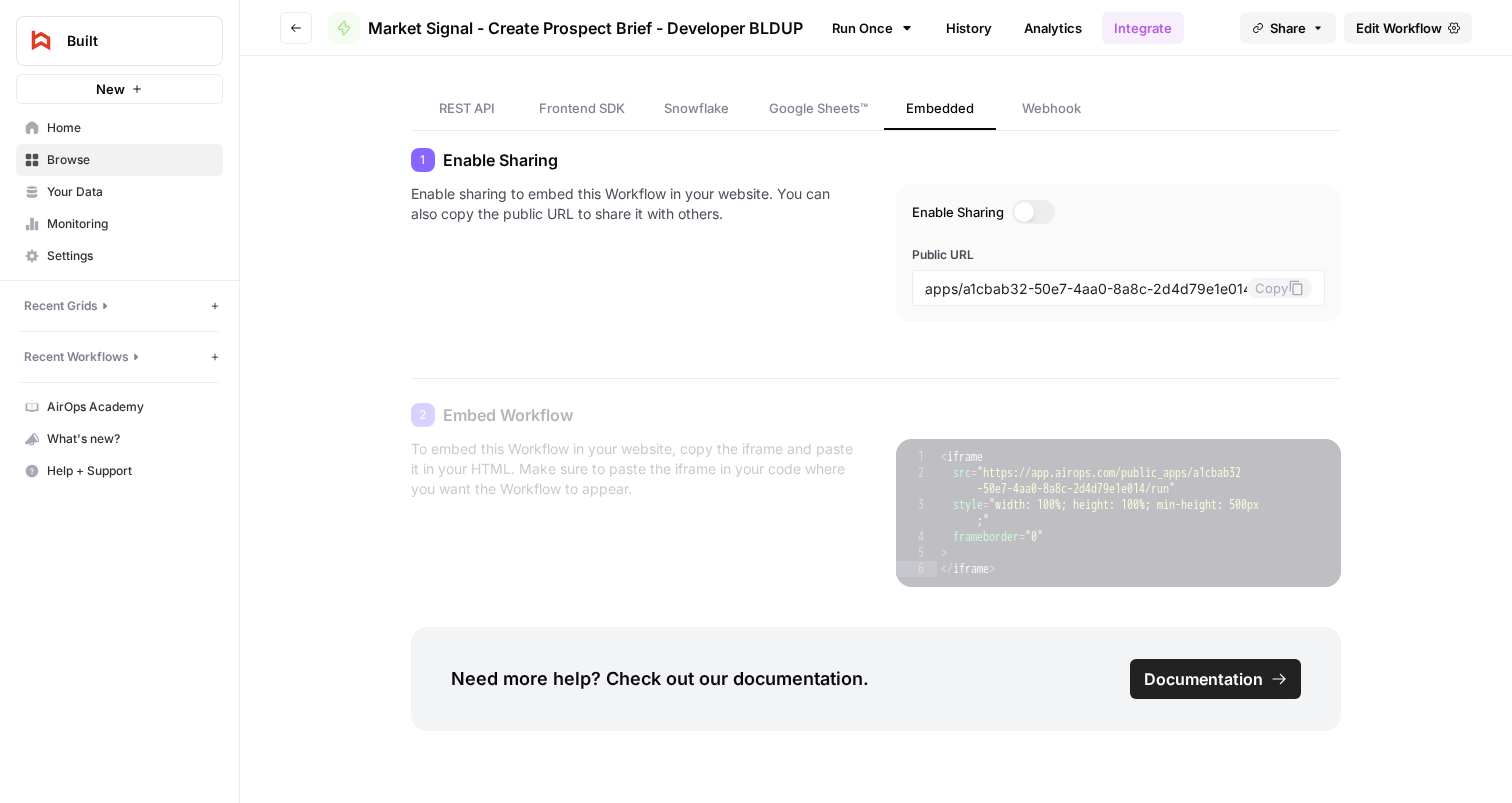 scroll, scrollTop: 0, scrollLeft: 0, axis: both 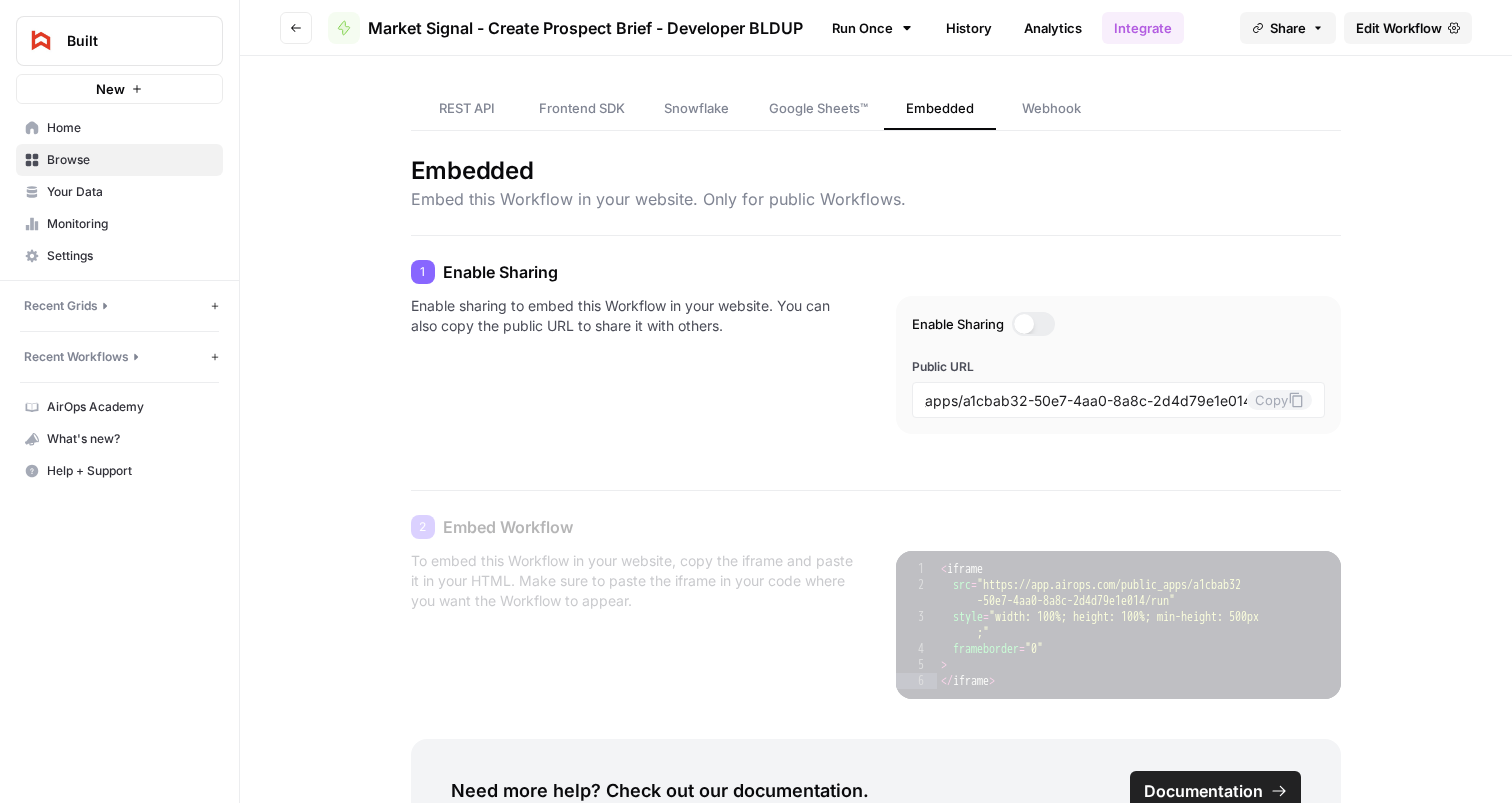 click on "REST API" at bounding box center [467, 108] 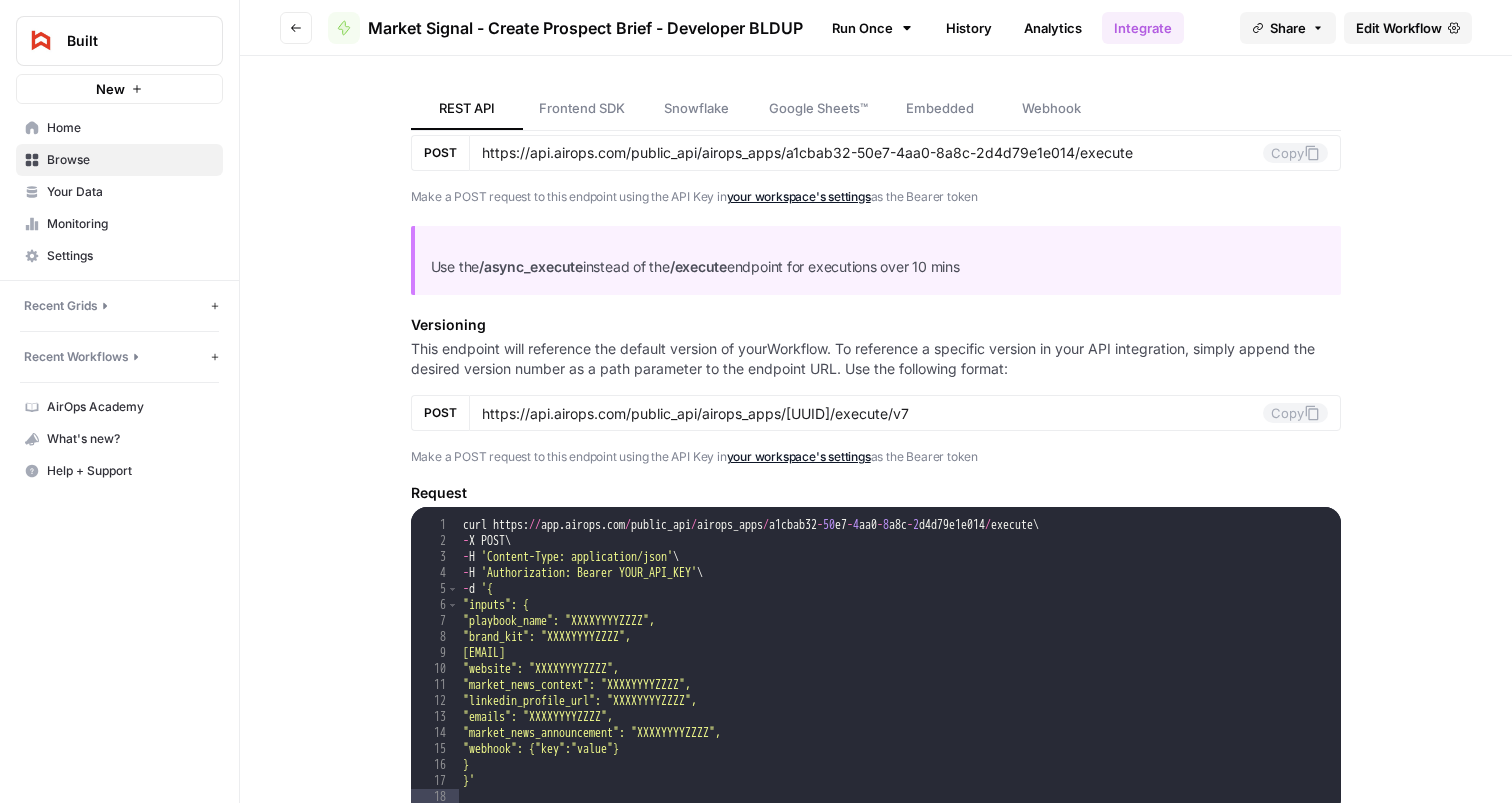 scroll, scrollTop: 0, scrollLeft: 0, axis: both 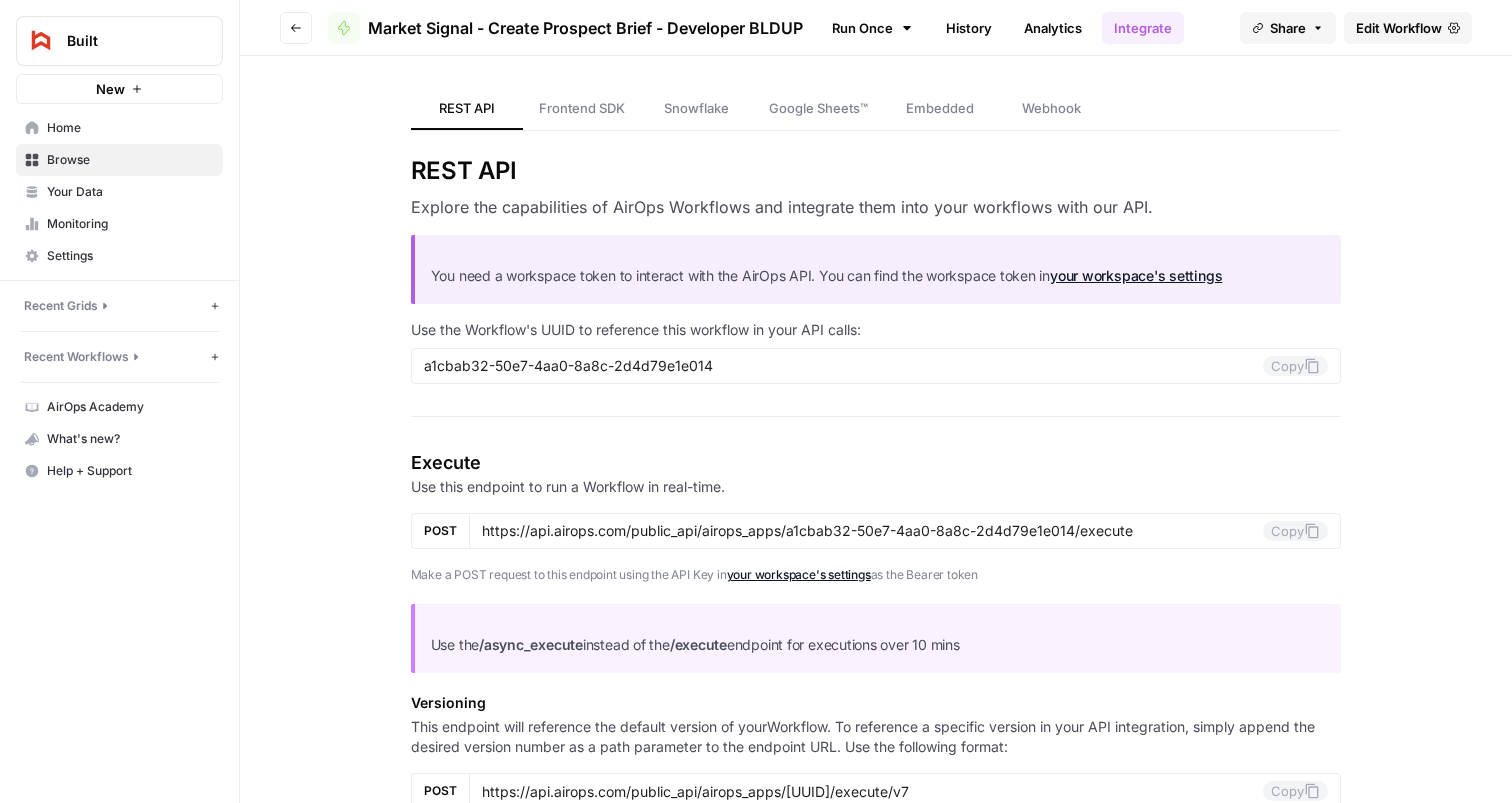 click on "Webhook" at bounding box center [1052, 109] 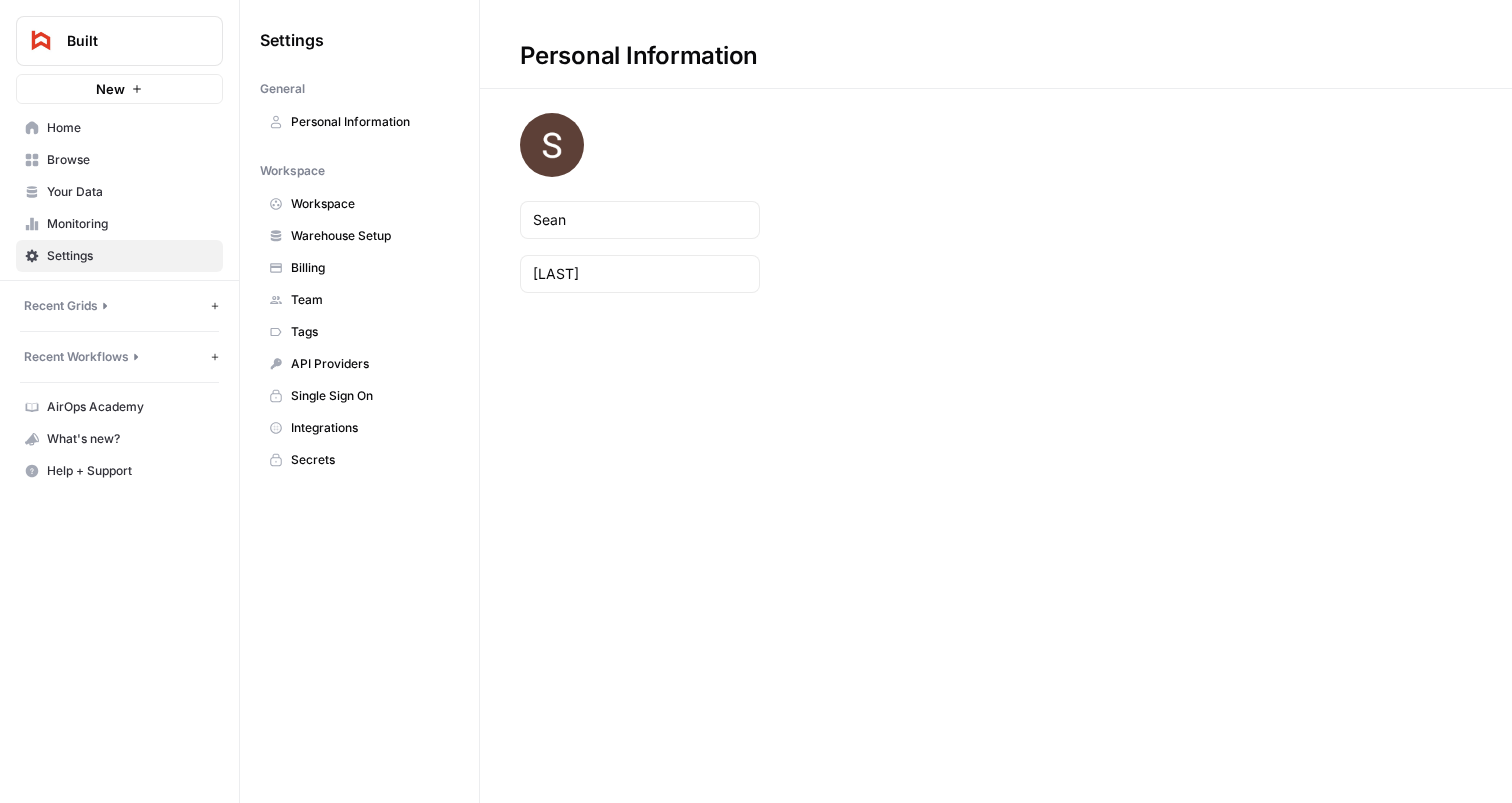 click on "Integrations" at bounding box center (359, 428) 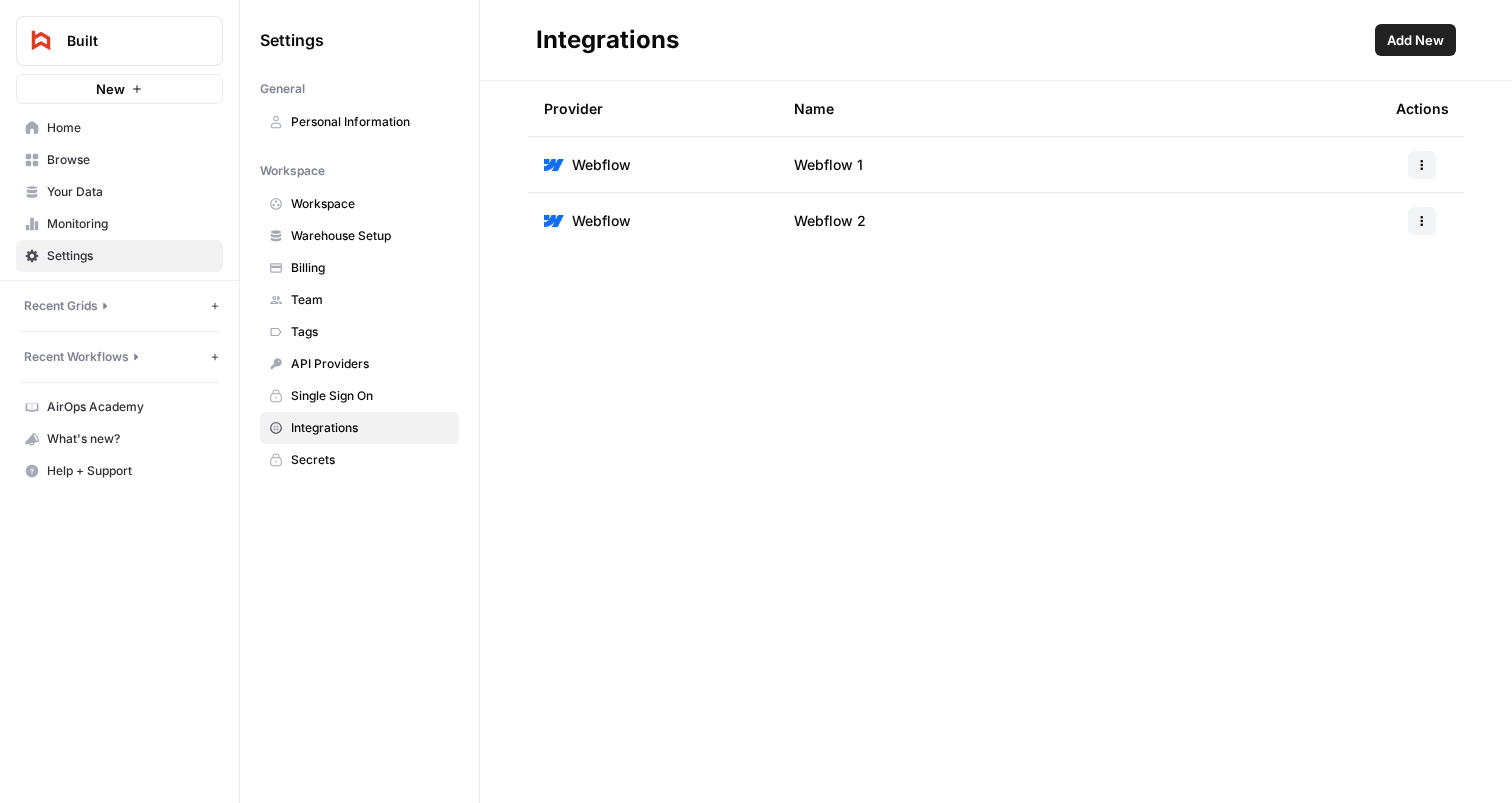 click on "API Providers" at bounding box center [370, 364] 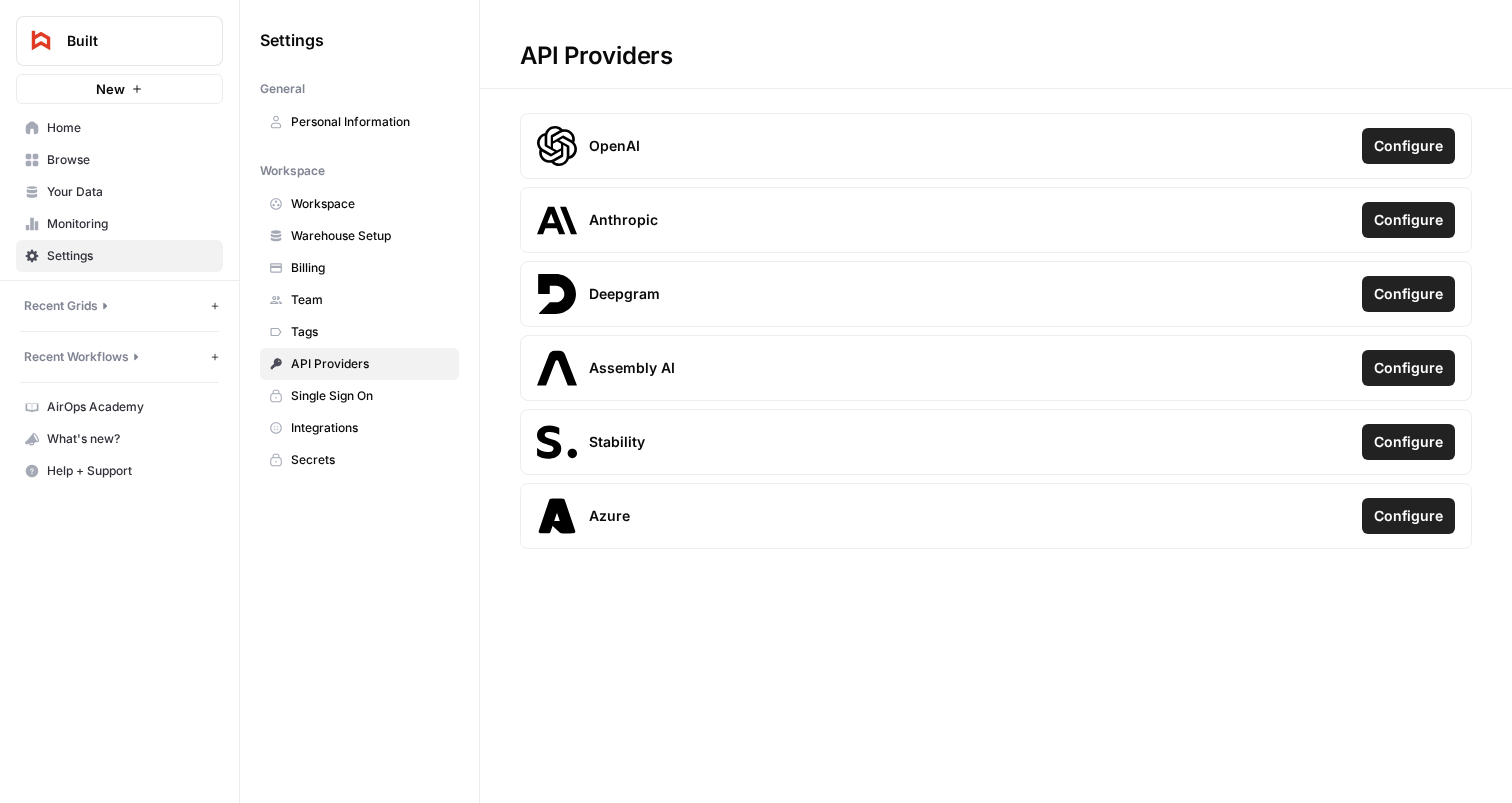 click on "Tags" at bounding box center [370, 332] 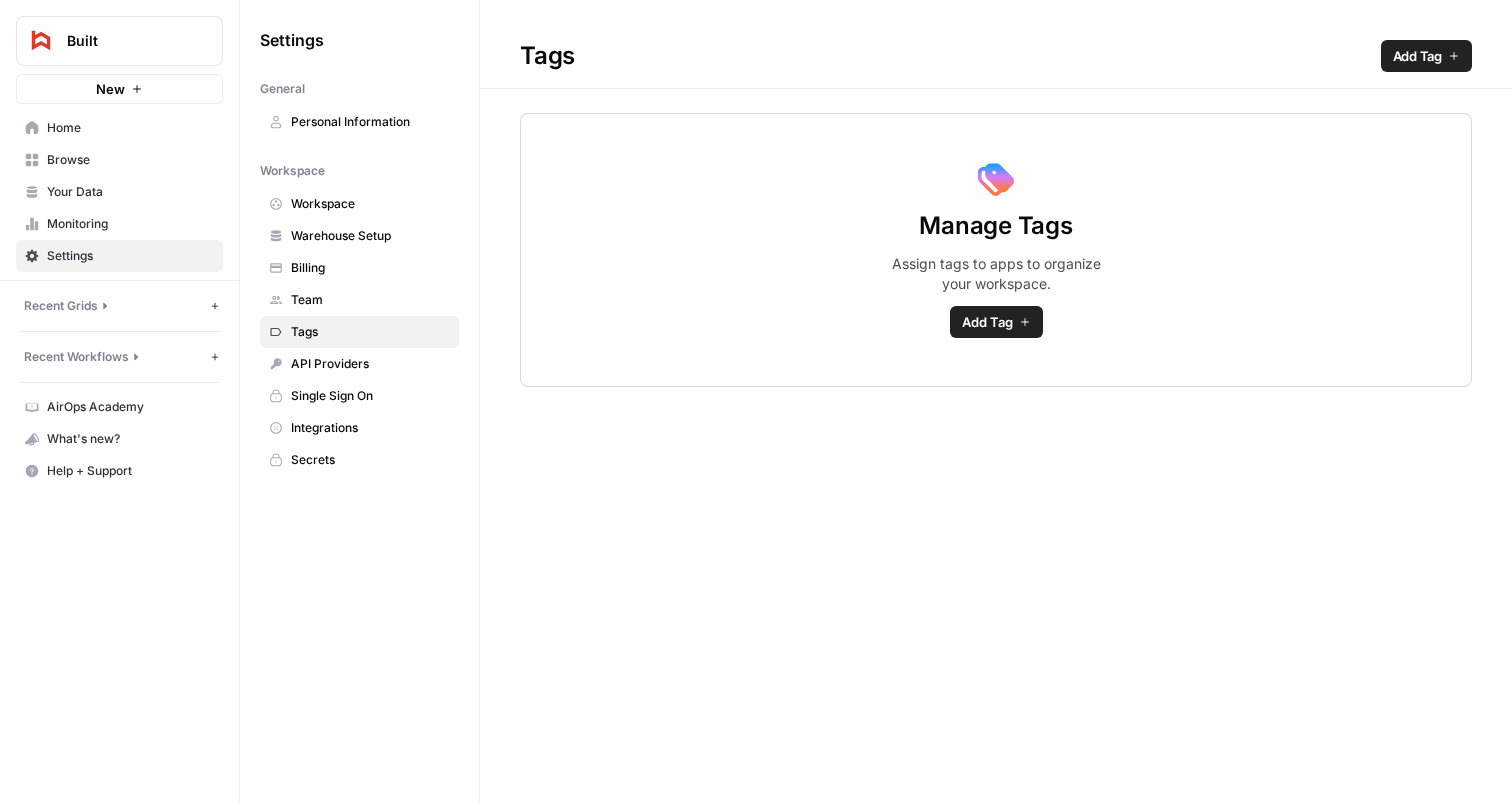 click on "Team" at bounding box center (370, 300) 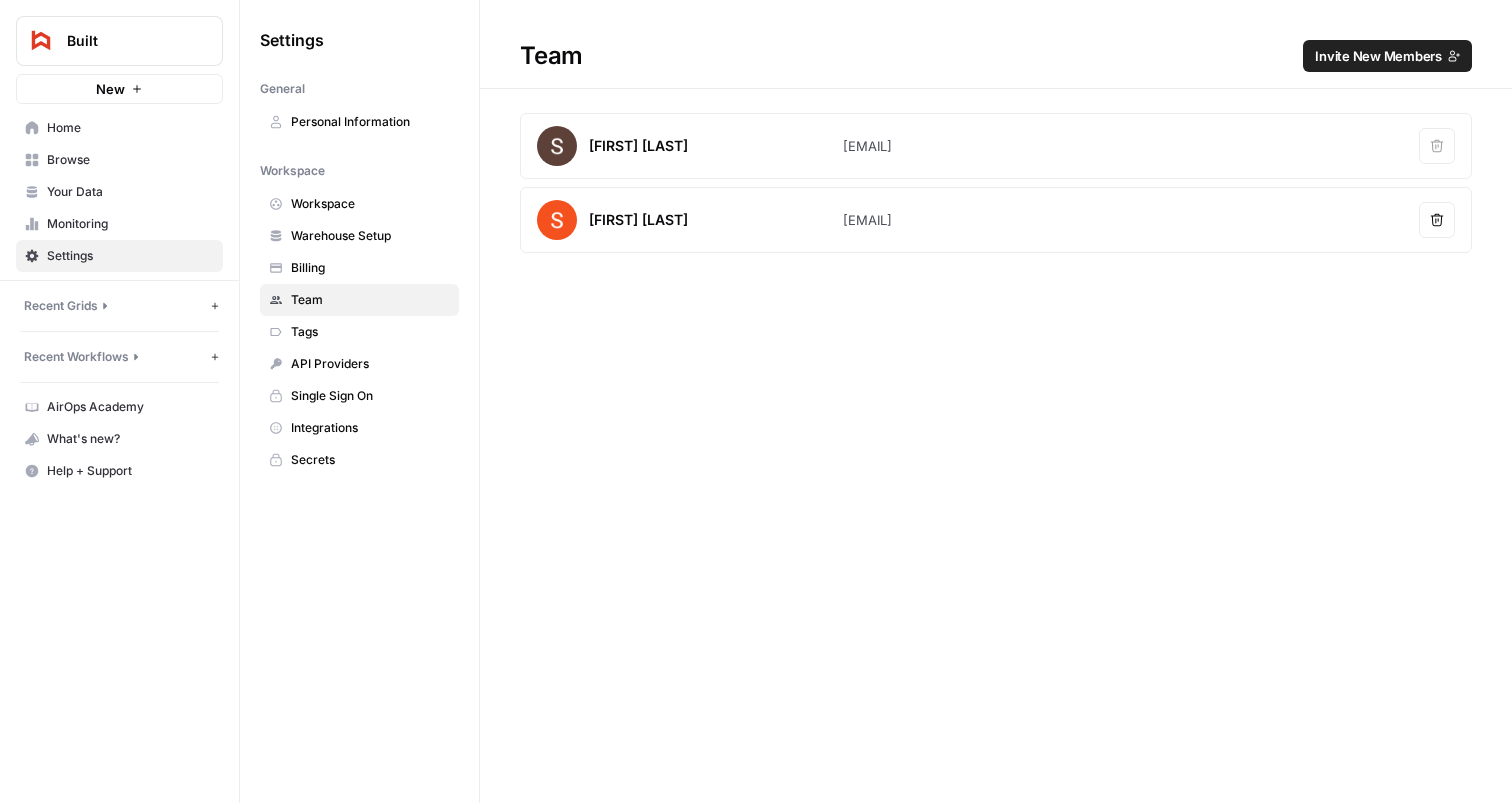 click on "Billing" at bounding box center [359, 268] 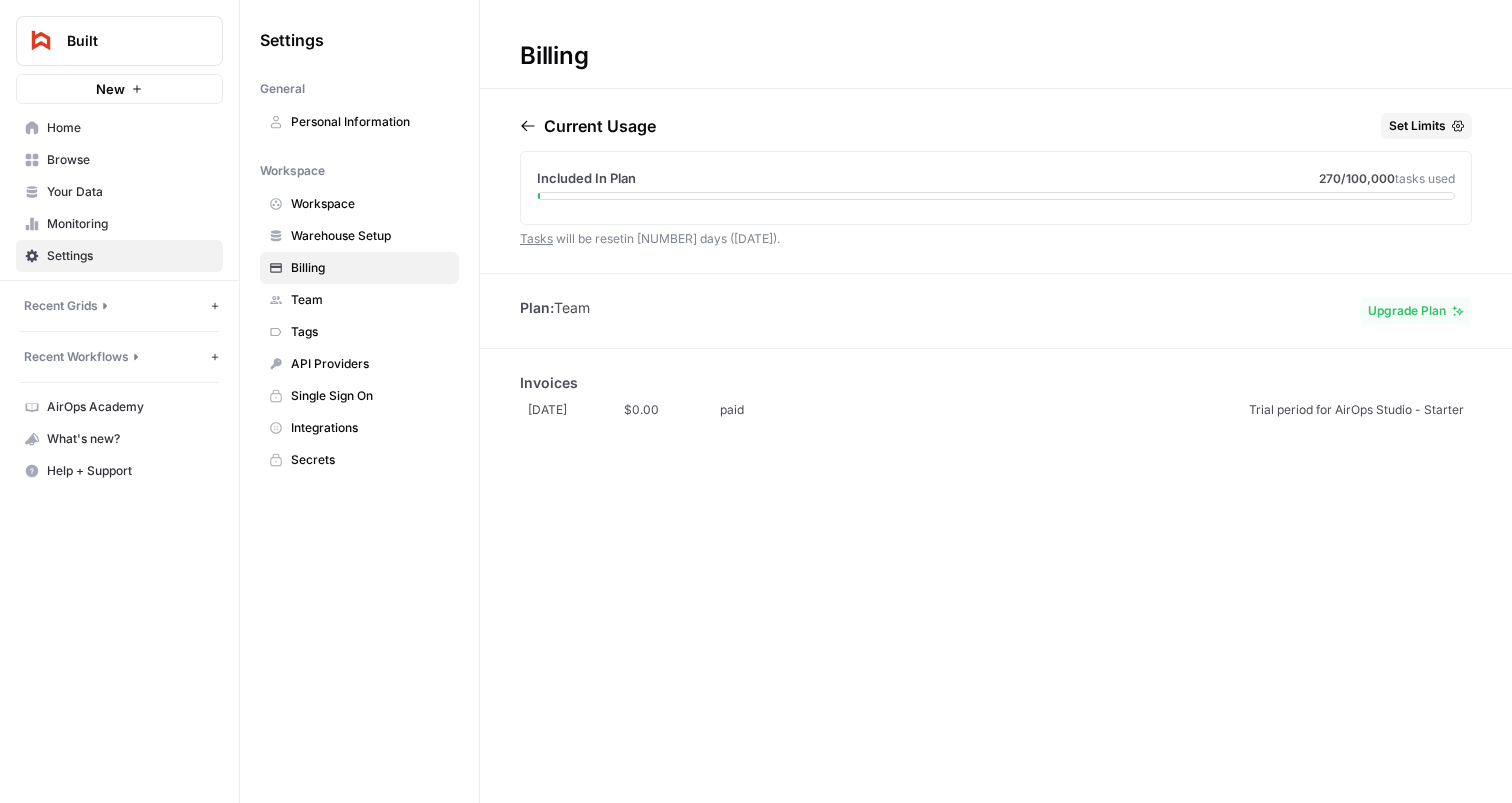click on "Warehouse Setup" at bounding box center (370, 236) 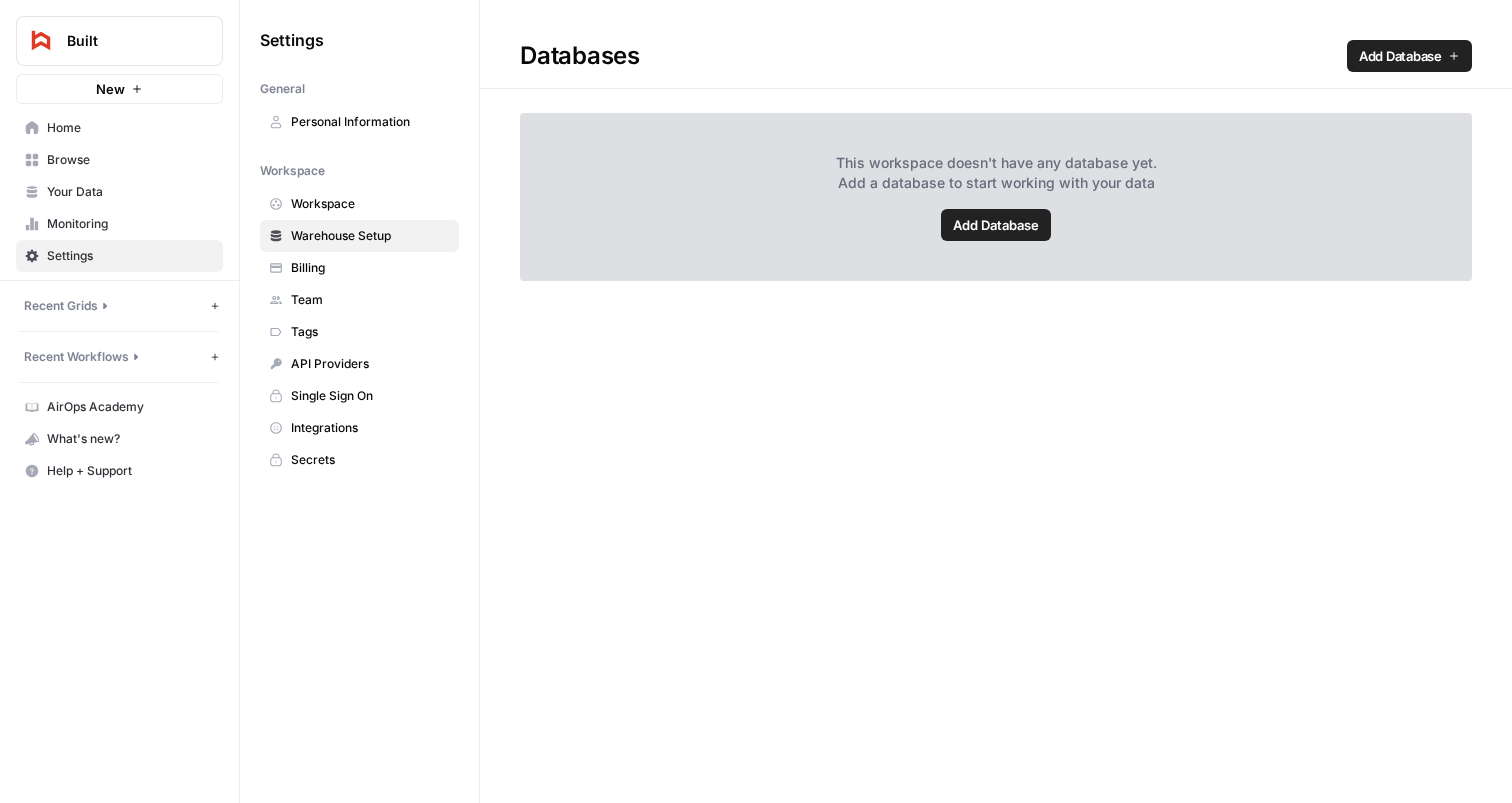 click on "Workspace" at bounding box center (359, 204) 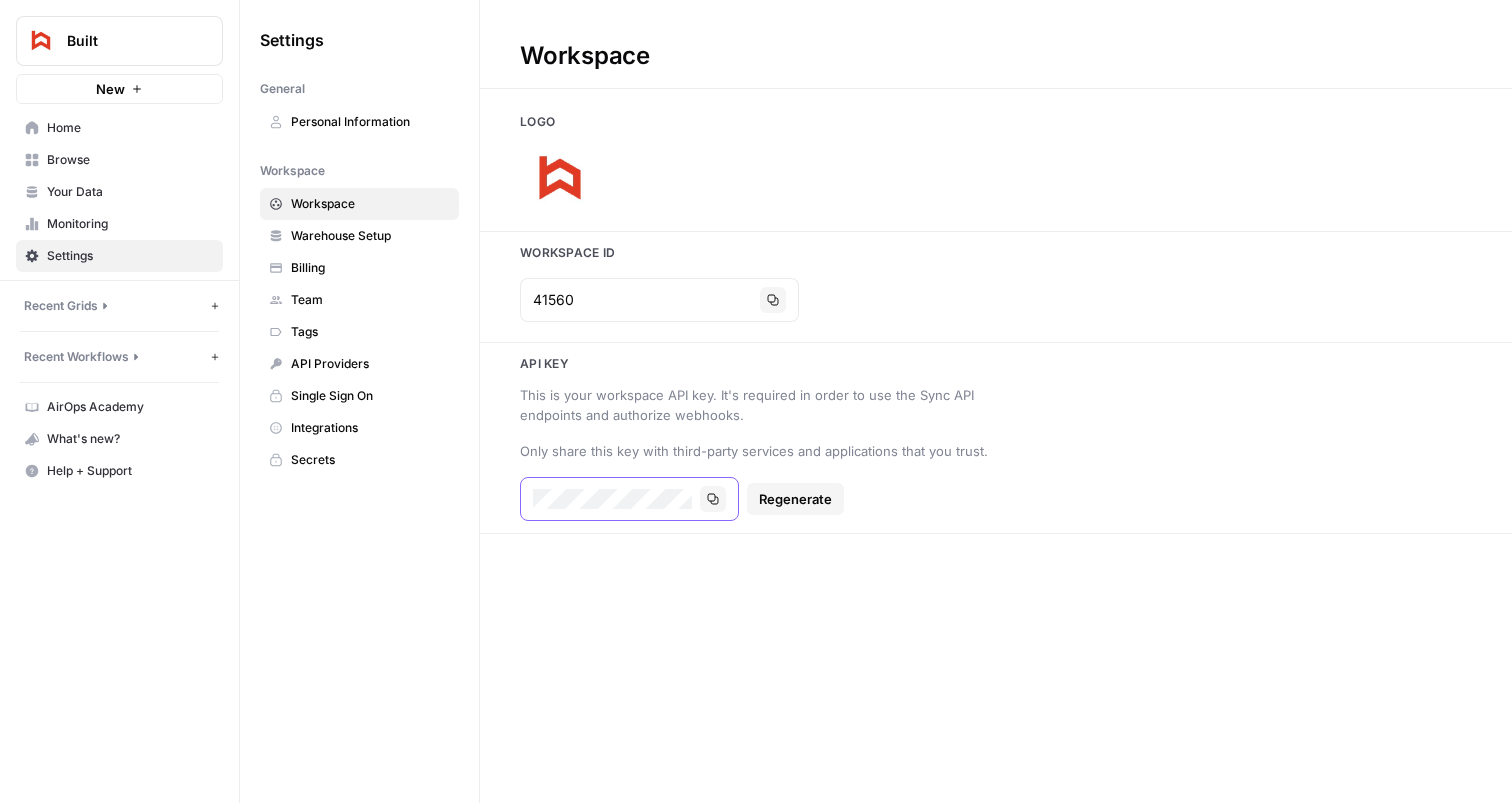 click on "Copy" at bounding box center [713, 499] 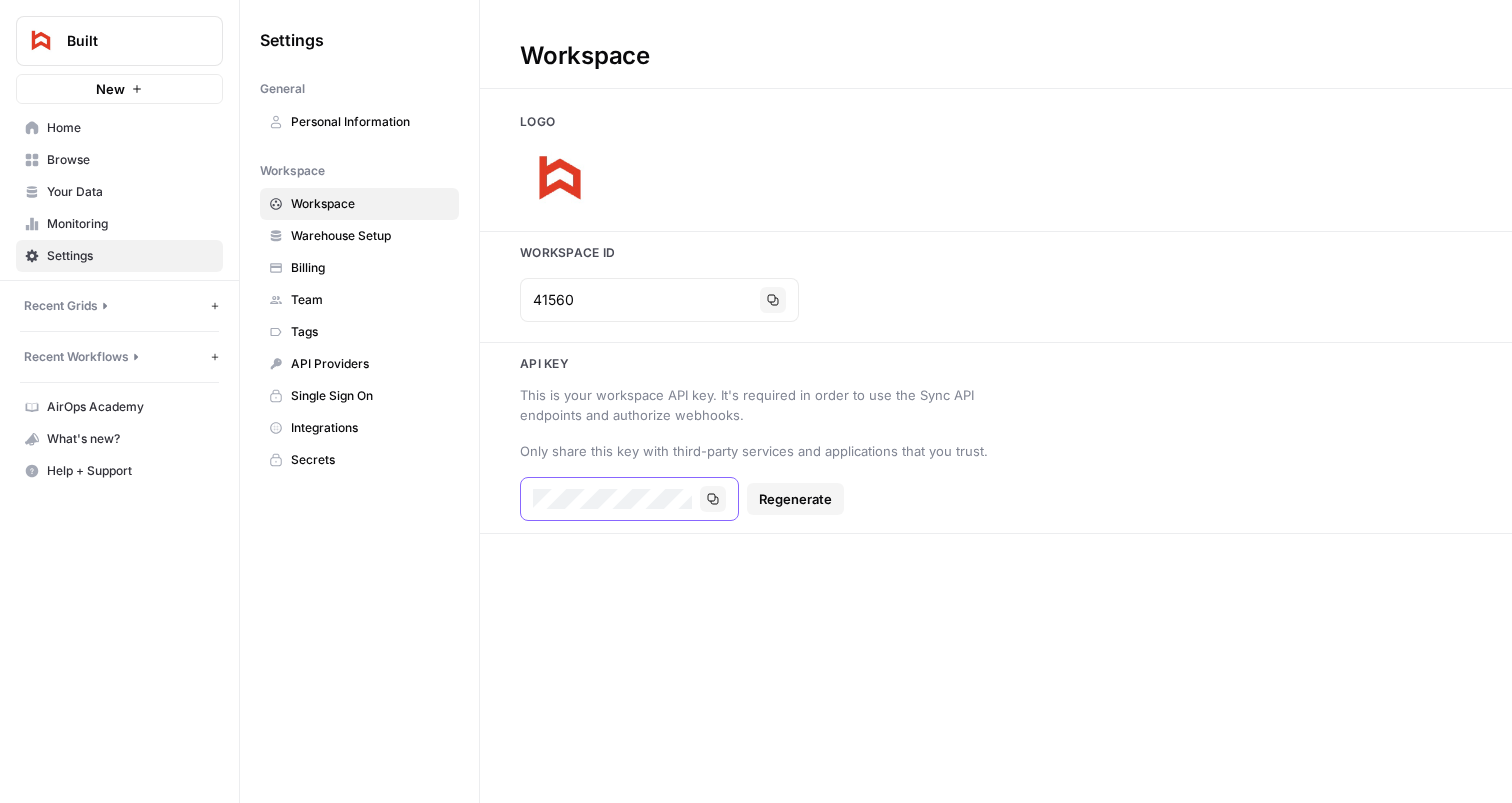 type 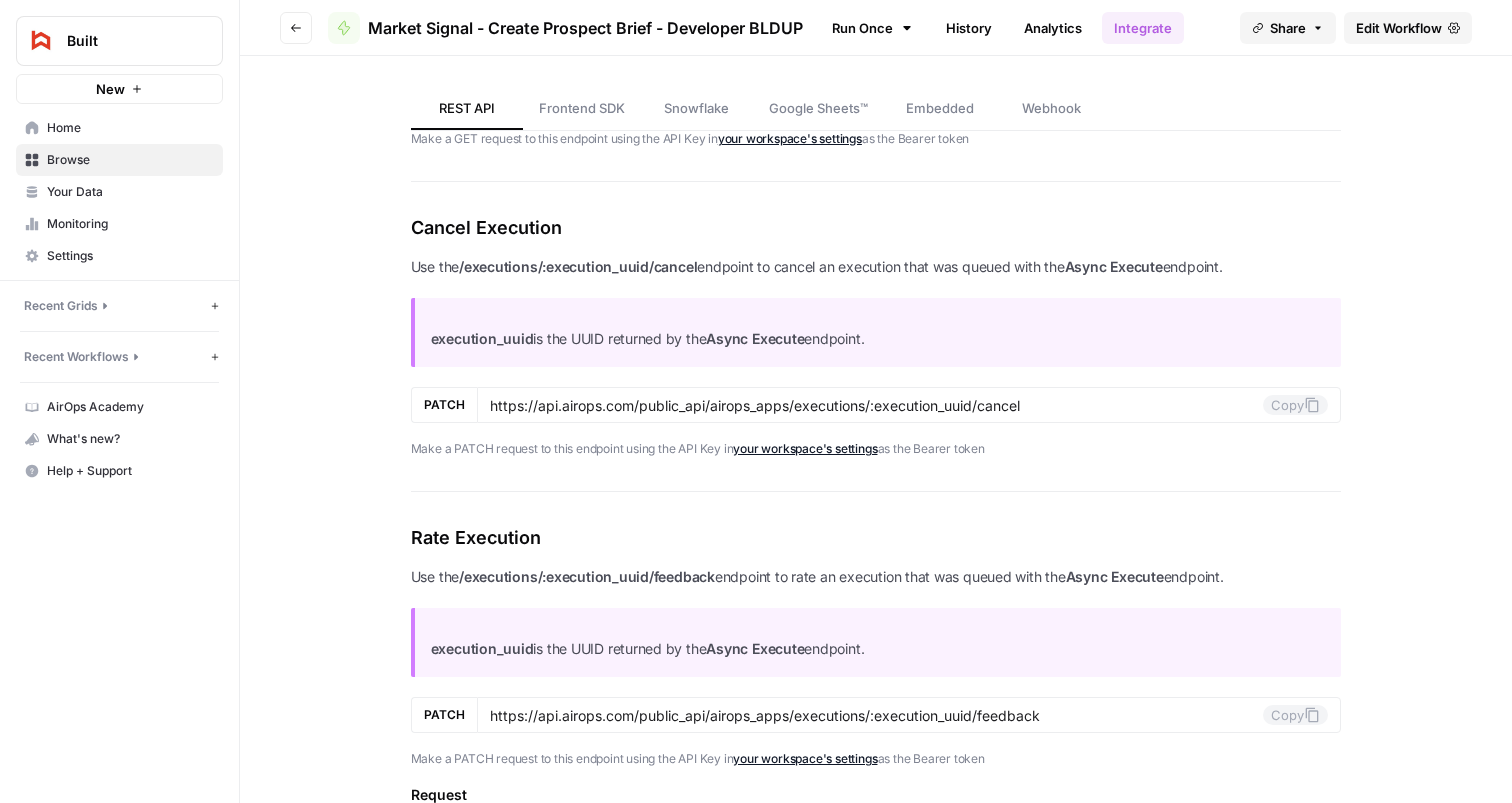 scroll, scrollTop: 1571, scrollLeft: 0, axis: vertical 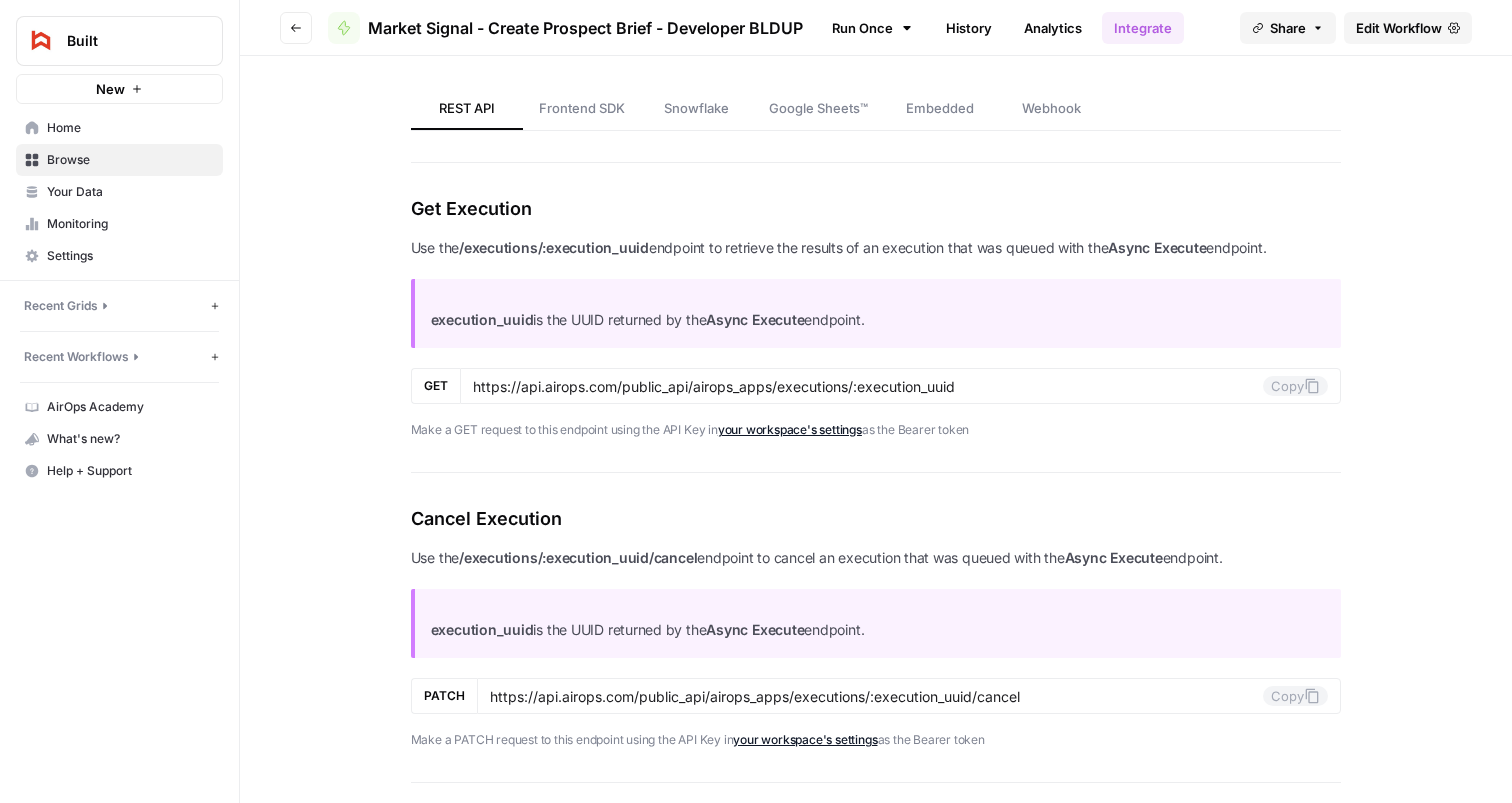 click on "Webhook" at bounding box center (1052, 109) 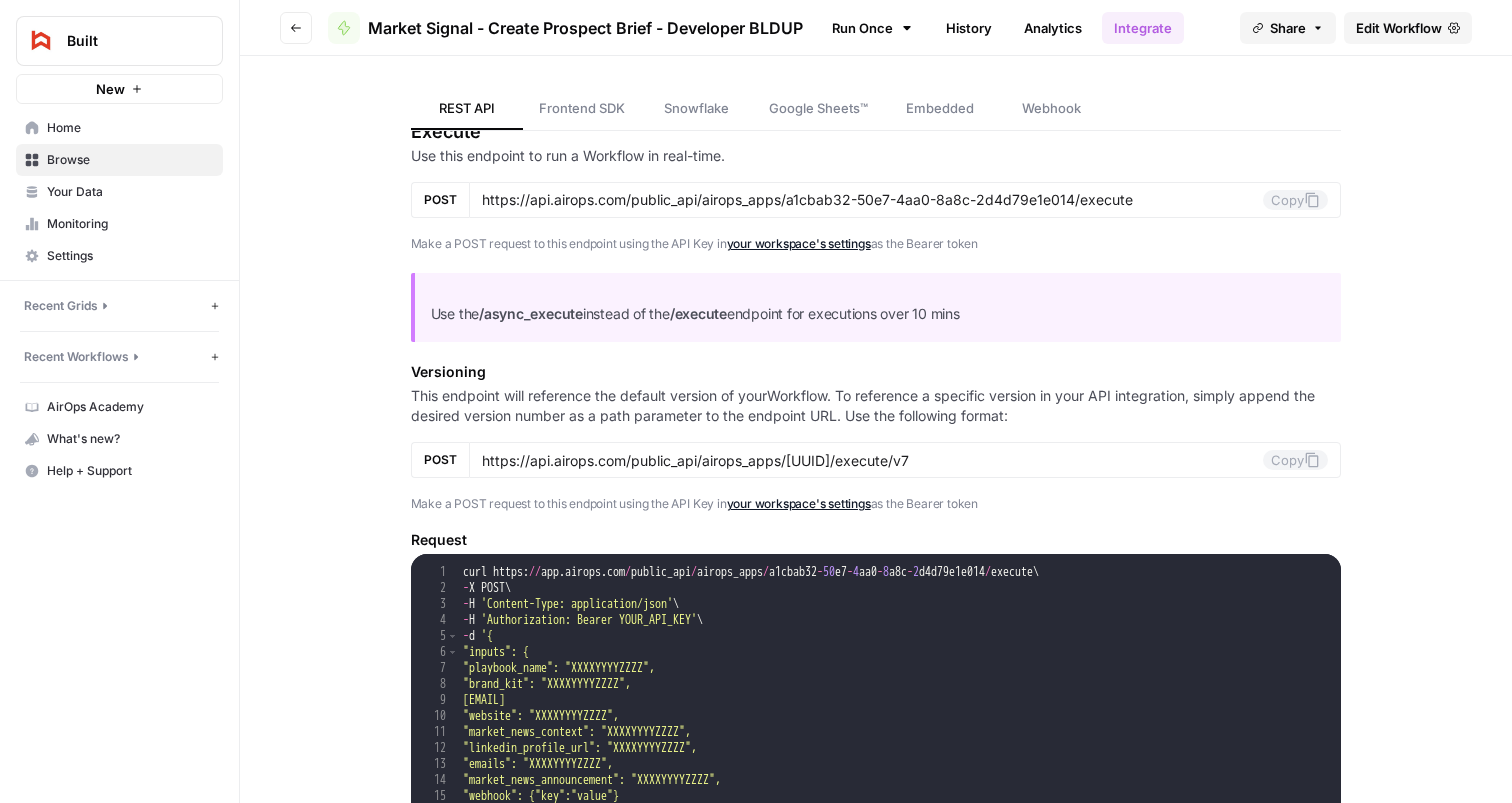 scroll, scrollTop: 0, scrollLeft: 0, axis: both 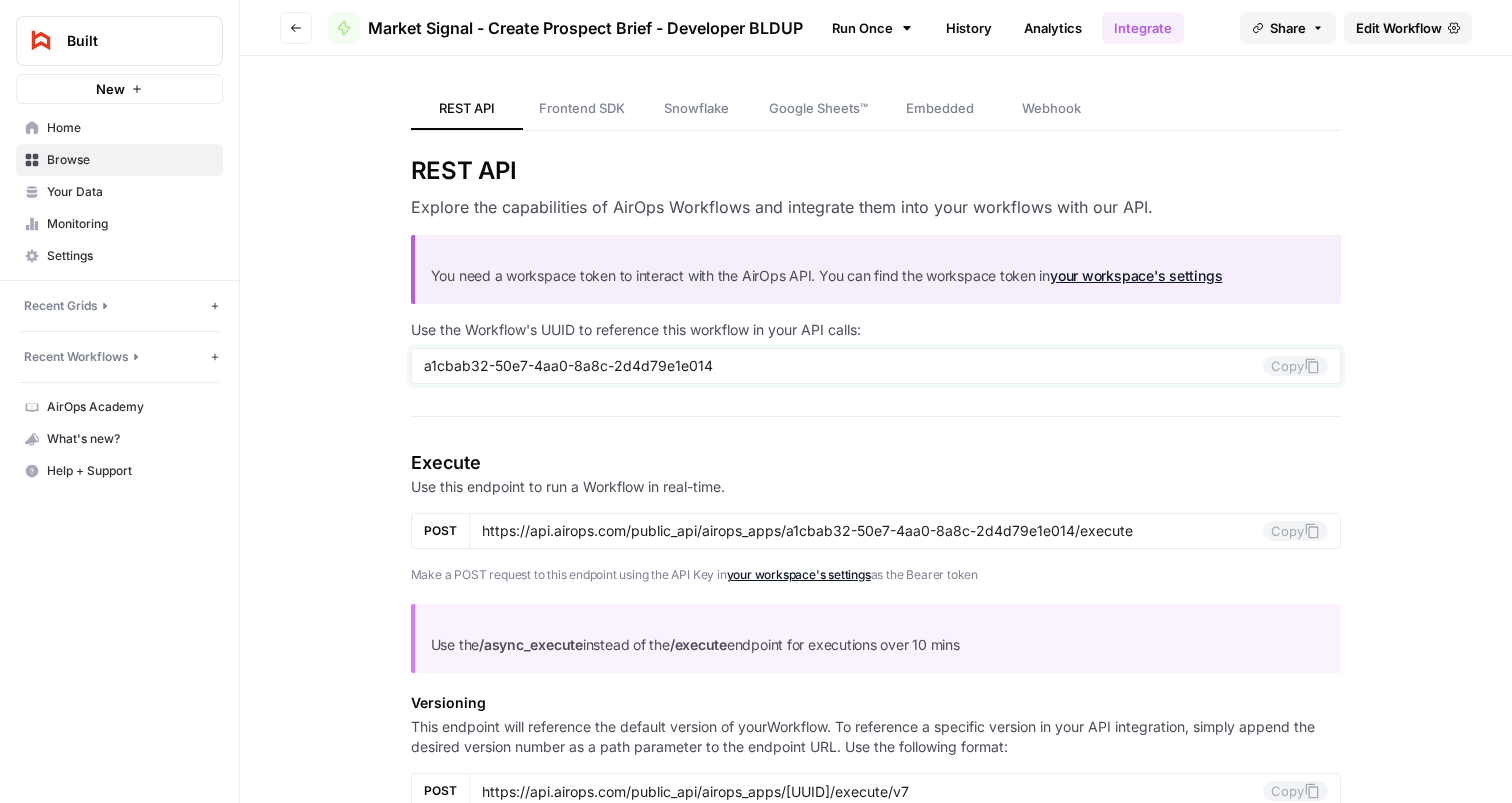 click on "a1cbab32-50e7-4aa0-8a8c-2d4d79e1e014" at bounding box center [844, 366] 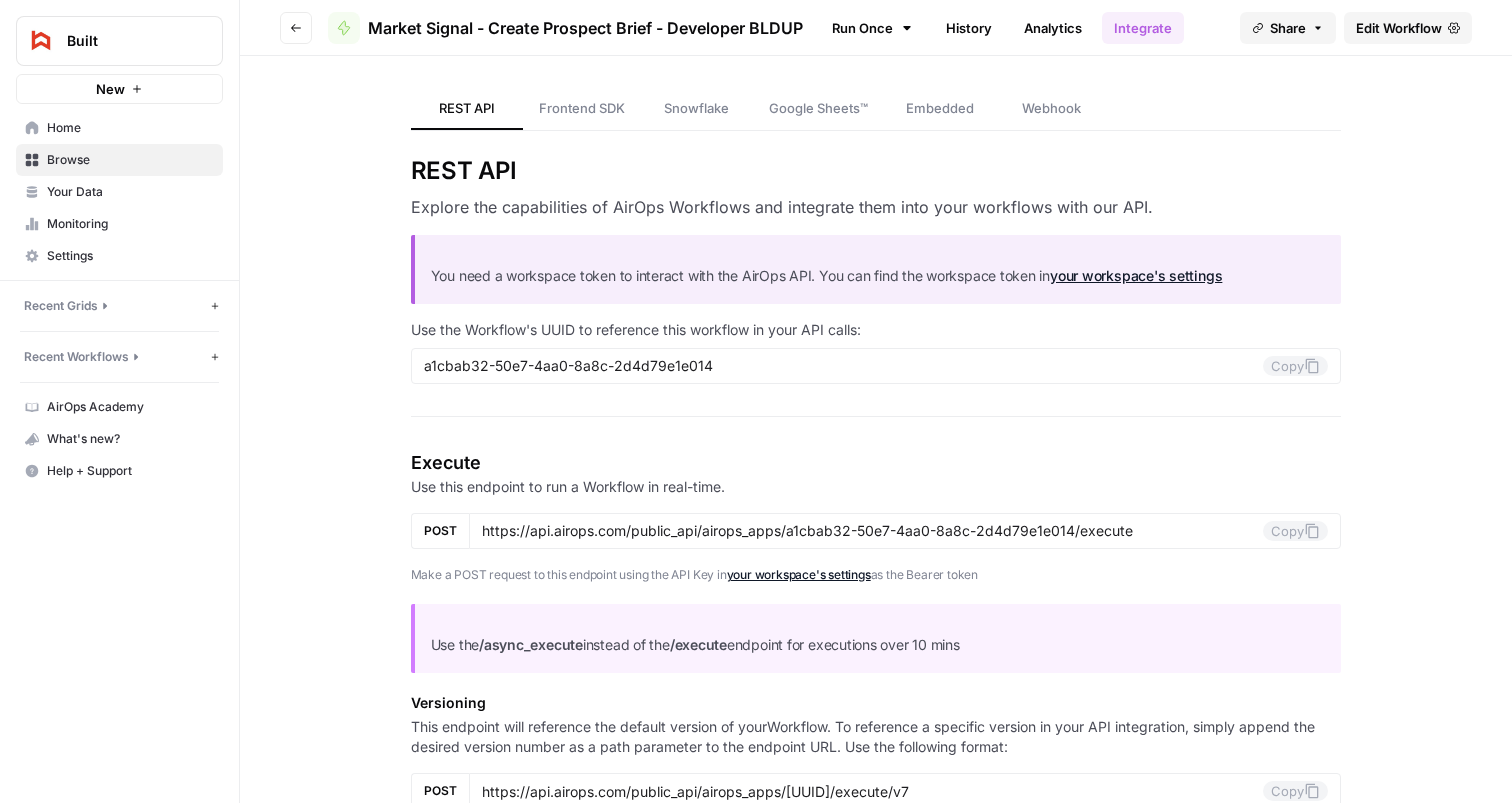 click on "Settings" at bounding box center (119, 256) 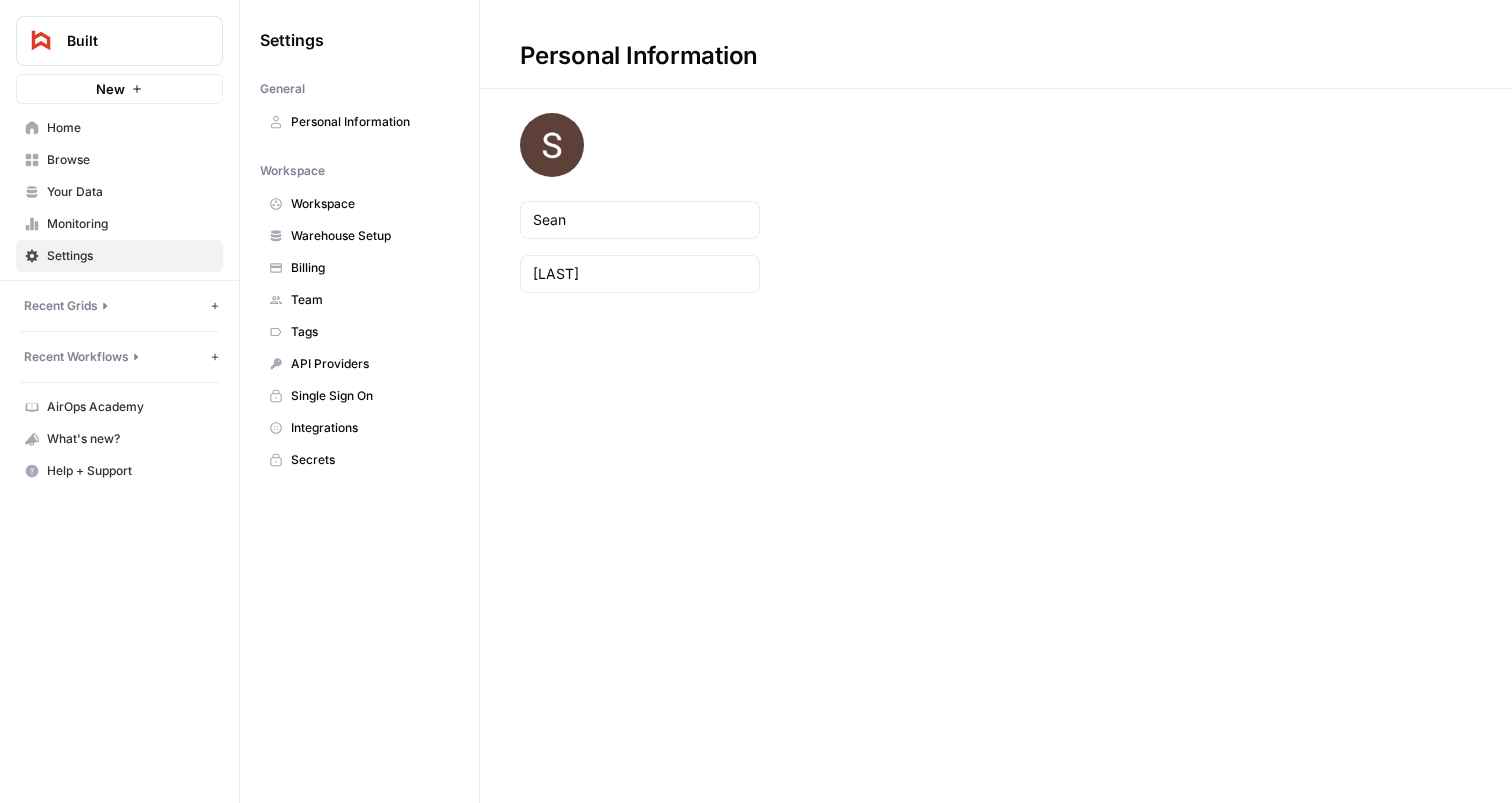 click on "Workspace" at bounding box center [359, 204] 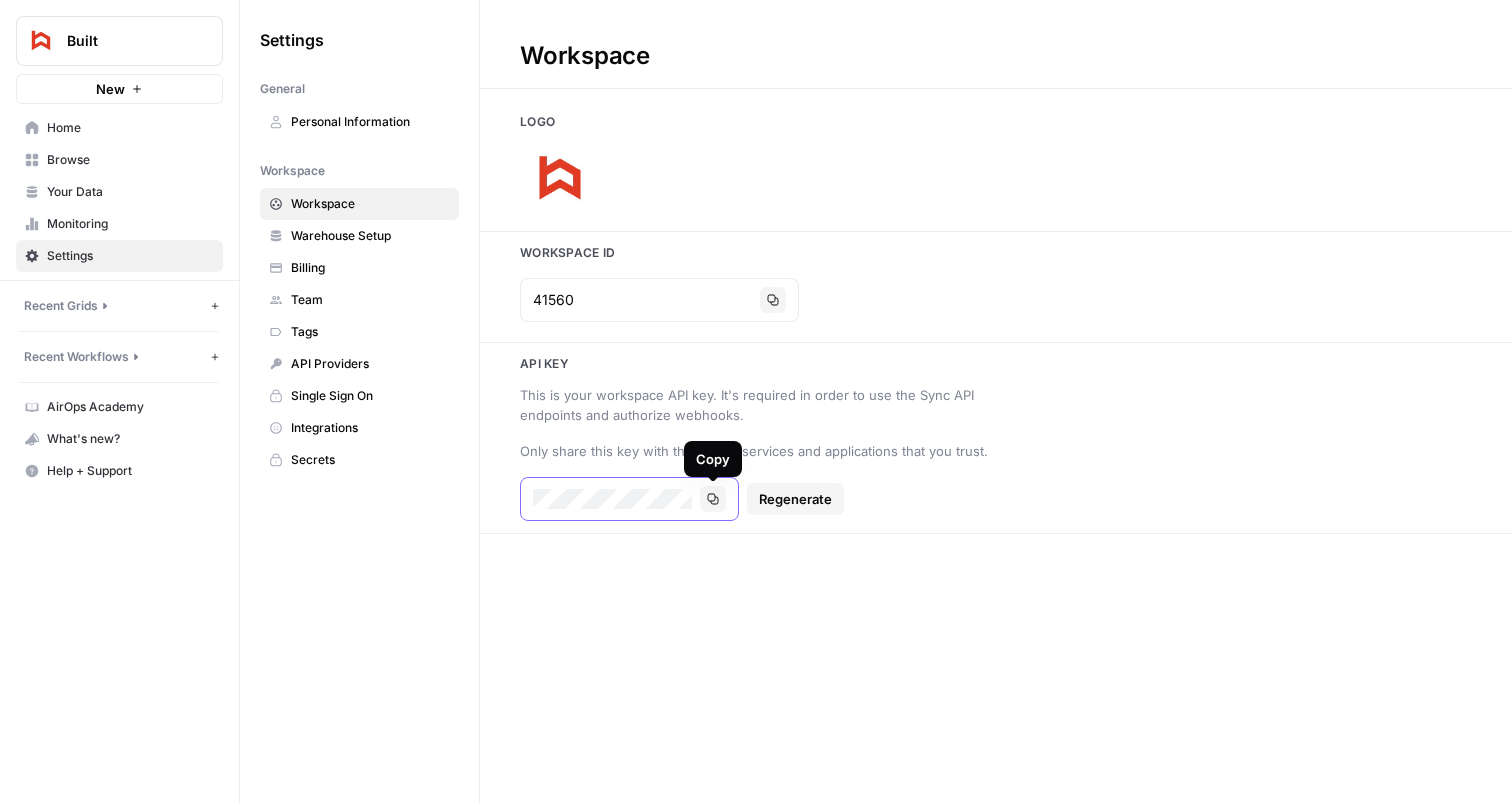 click 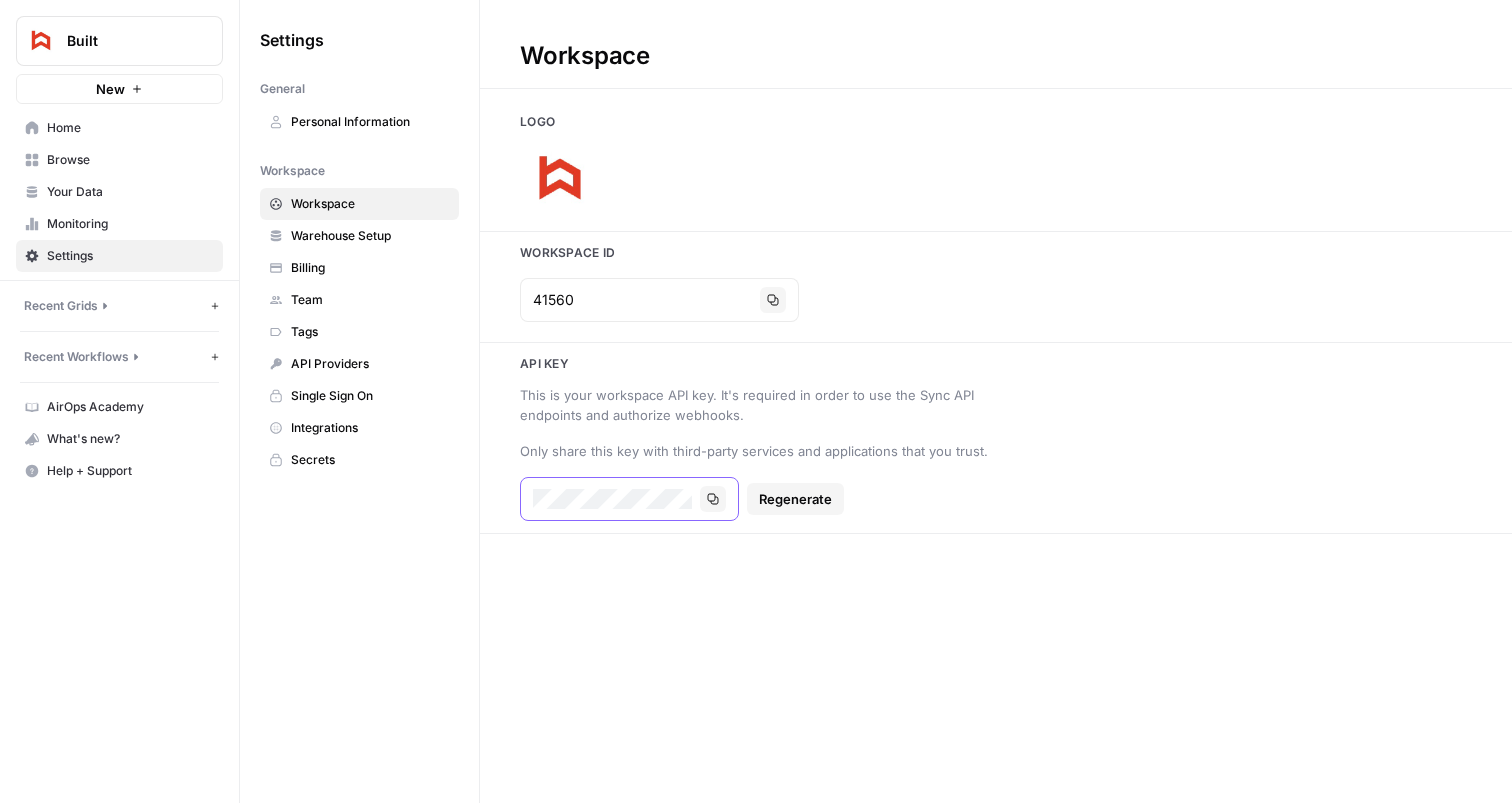 type 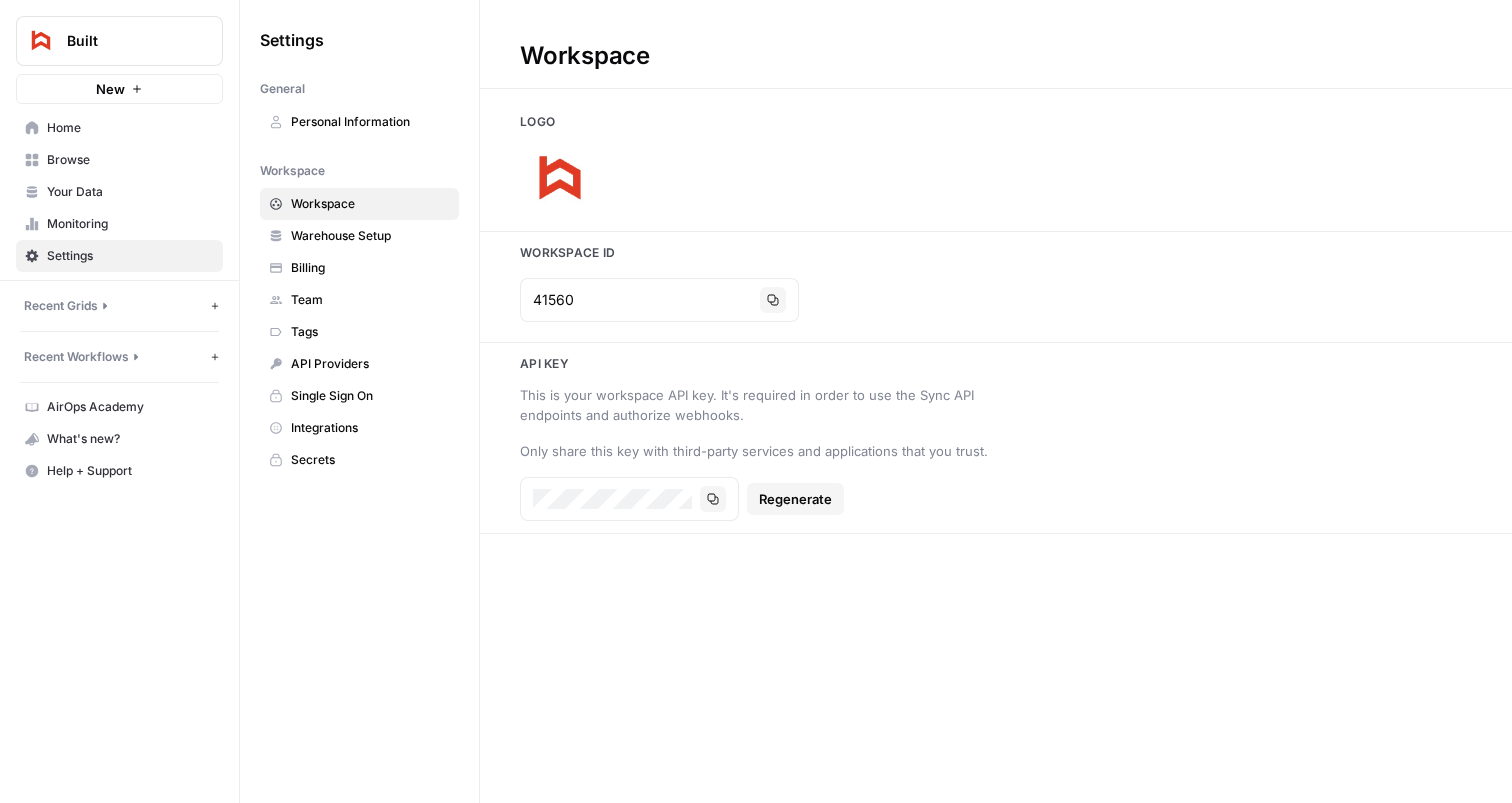 click on "Recent Workflows New Workflow" at bounding box center (119, 357) 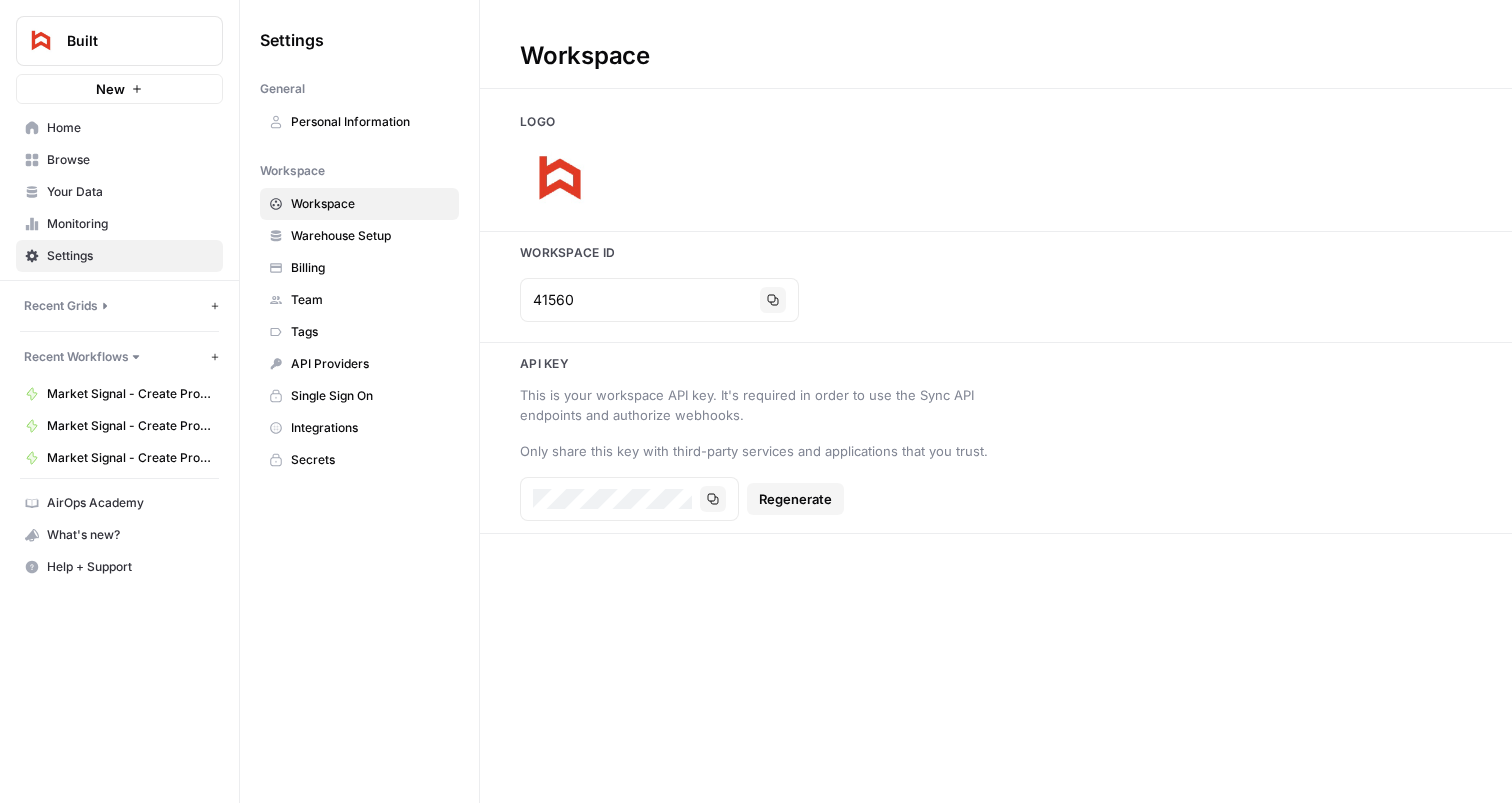 click on "Market Signal - Create Prospect Brief - Developer BLDUP" at bounding box center (130, 394) 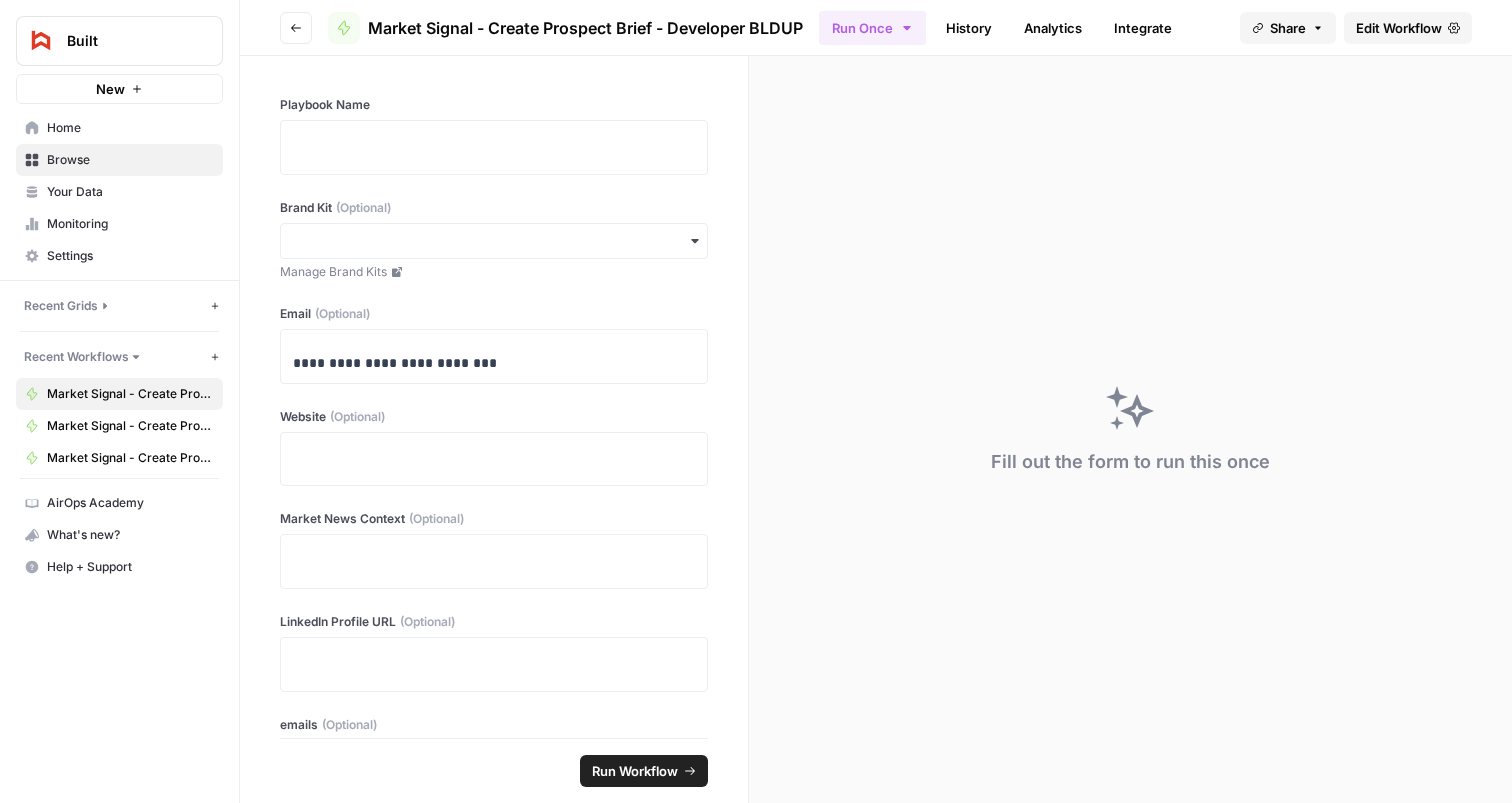 click on "History" at bounding box center (969, 28) 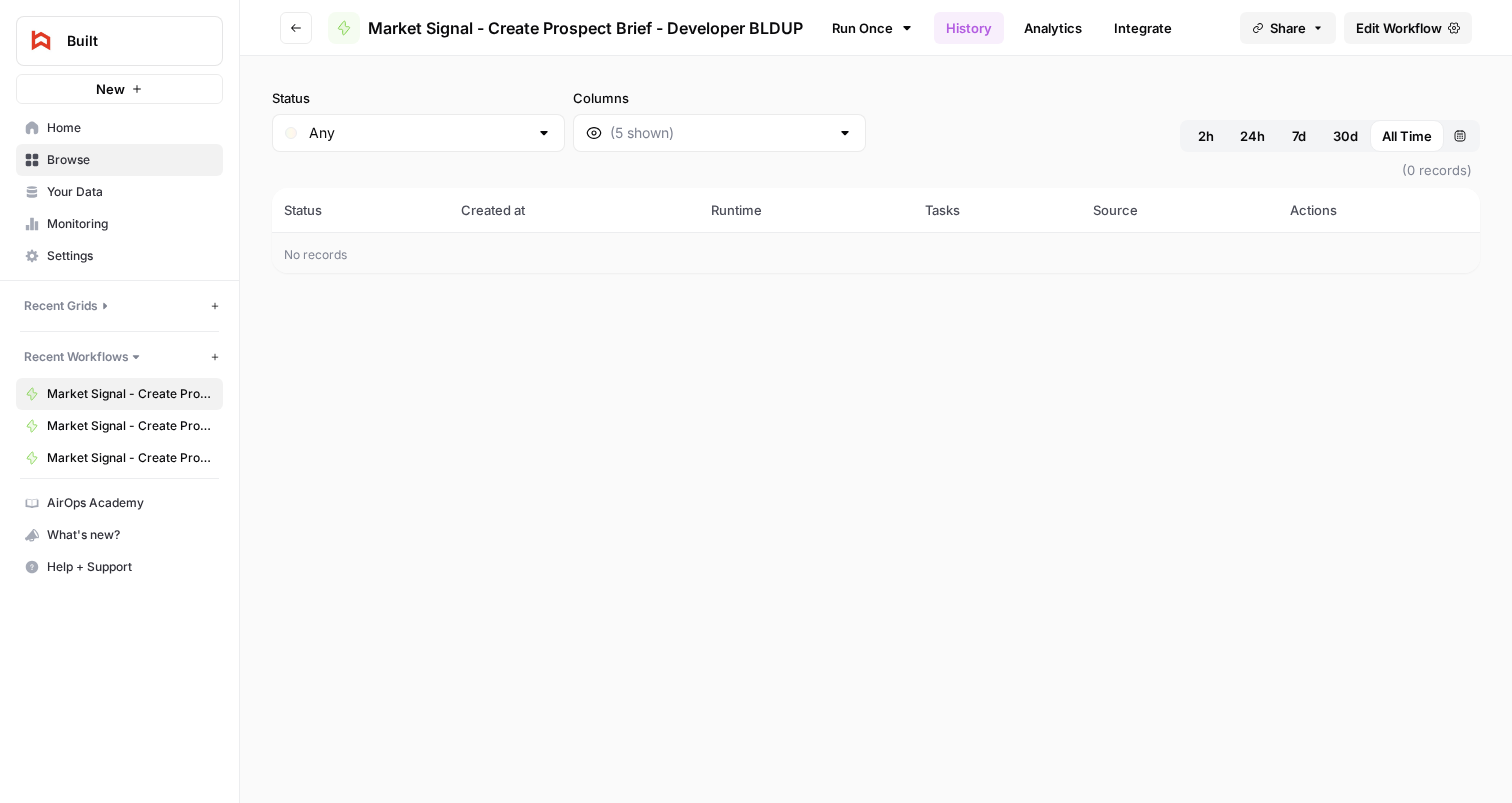 click 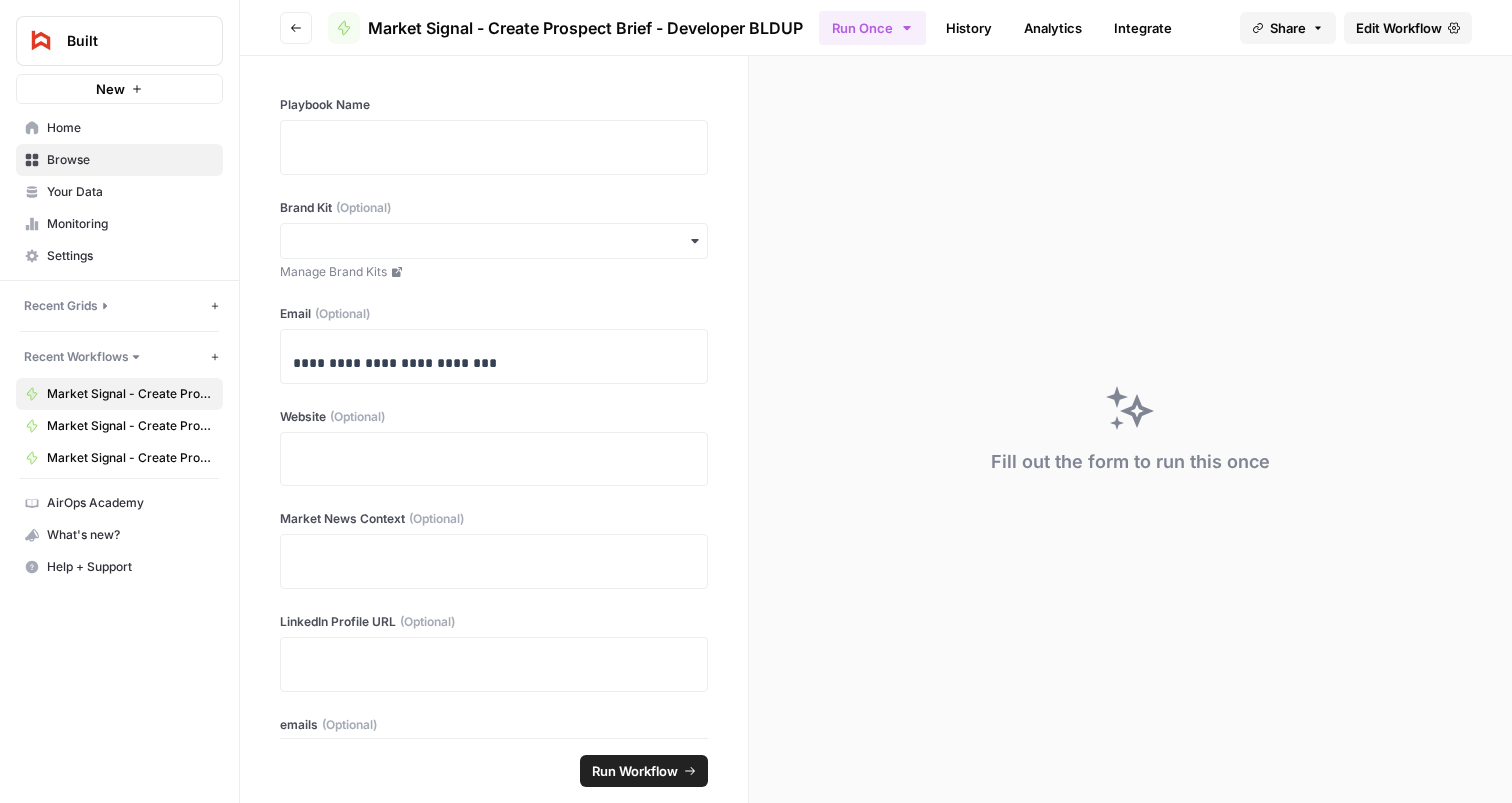 click on "Analytics" at bounding box center (1053, 28) 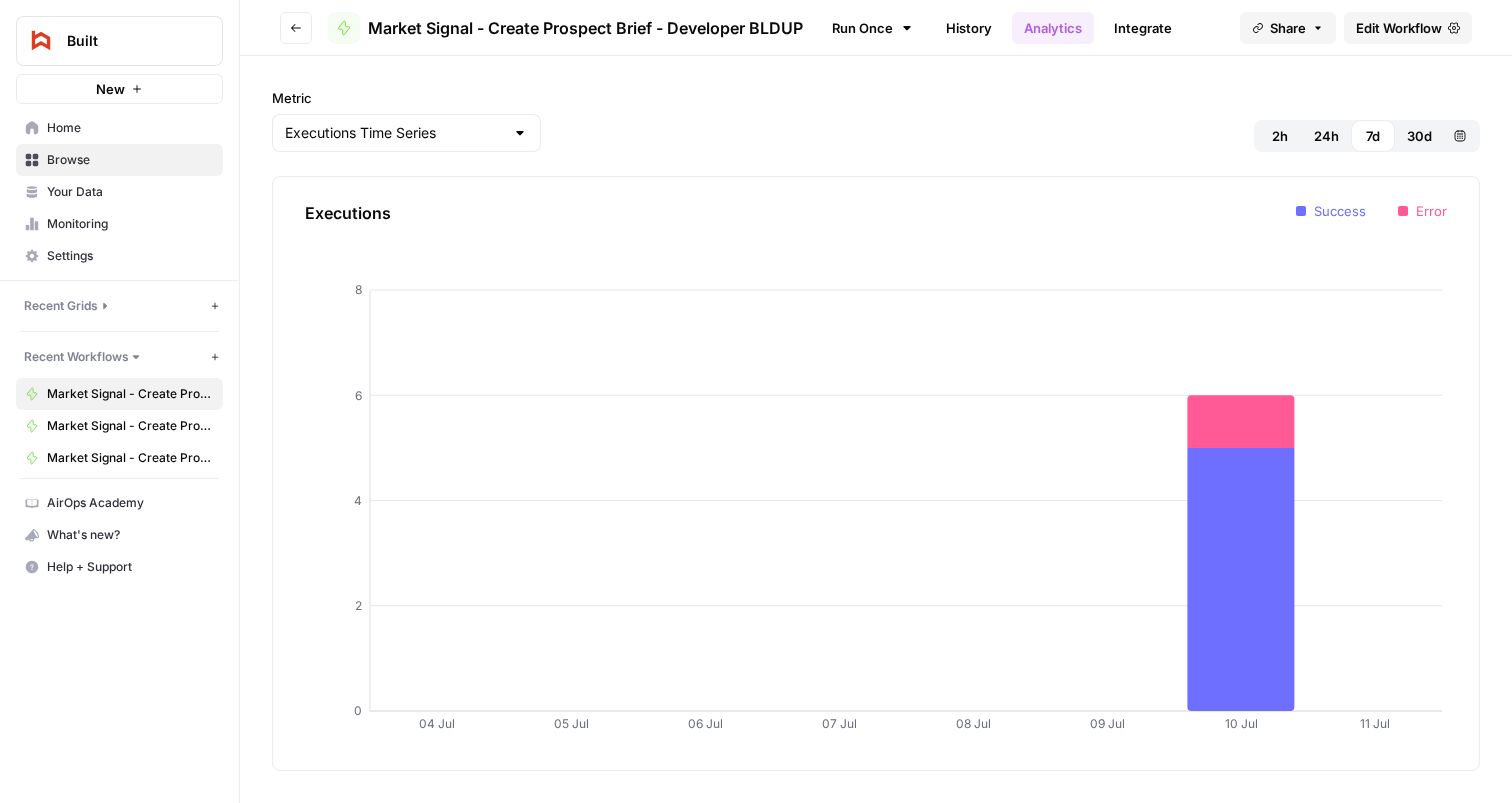 click on "Integrate" at bounding box center [1143, 28] 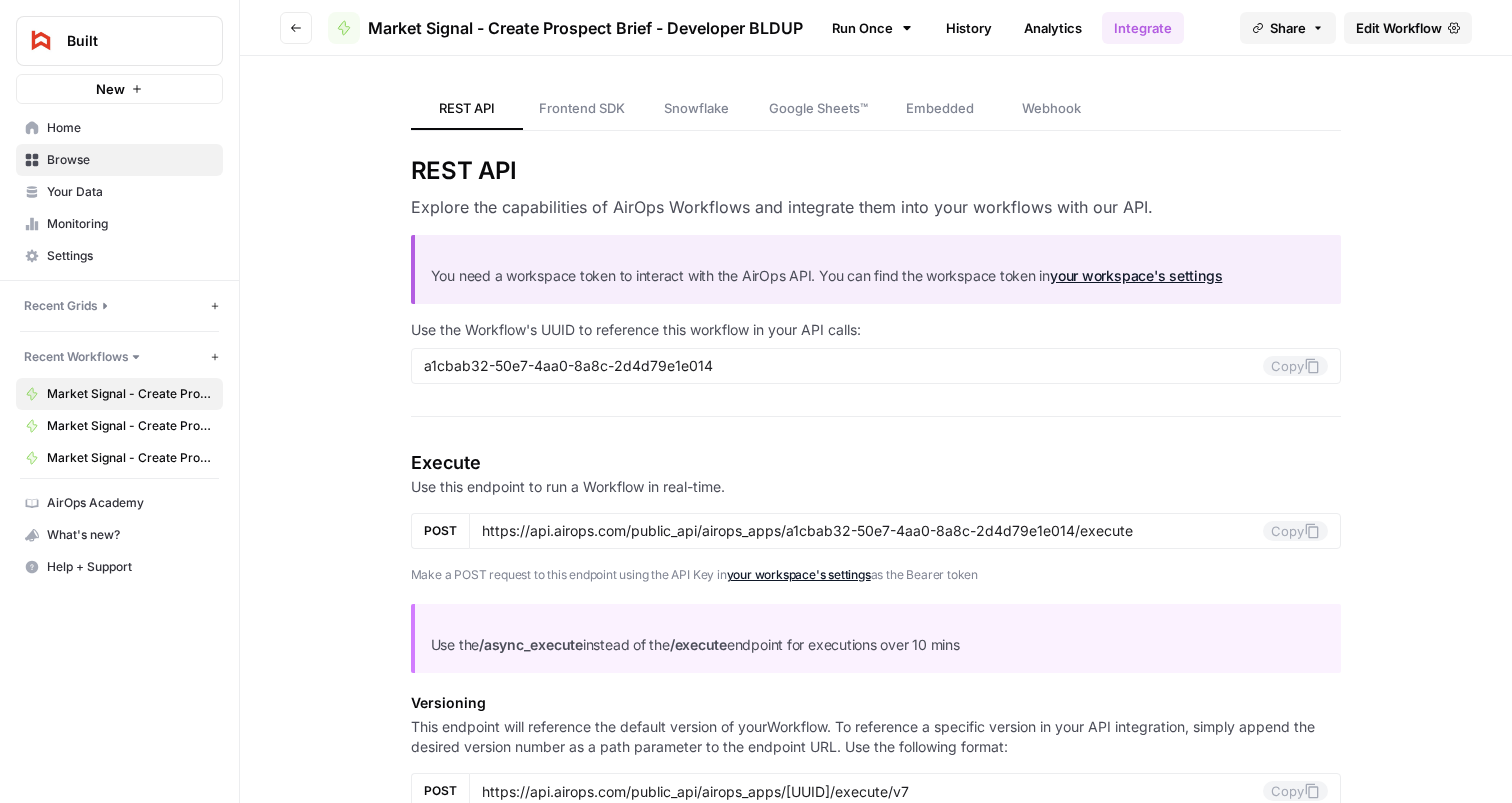 click on "History" at bounding box center (969, 28) 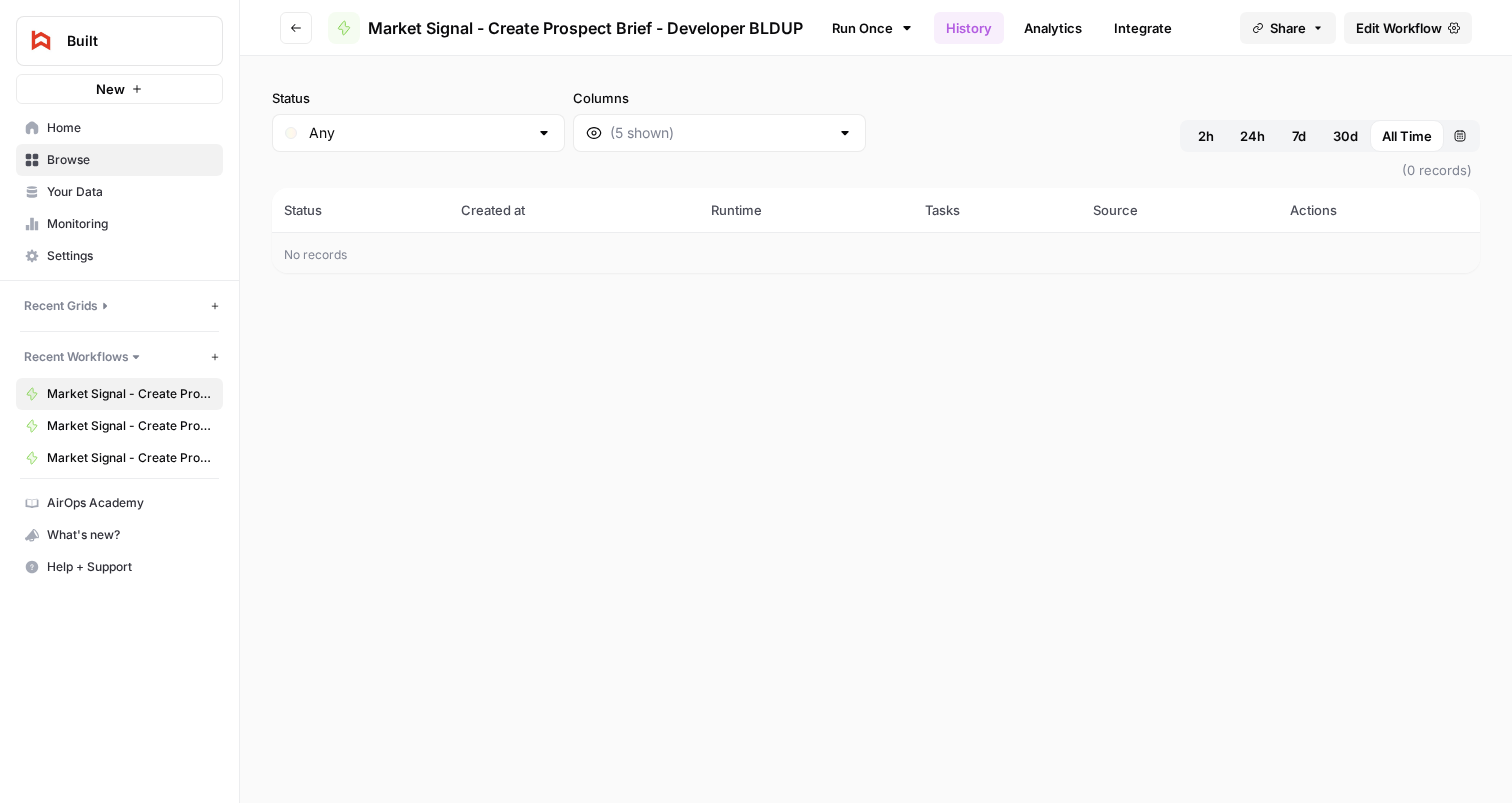 click on "Integrate" at bounding box center (1143, 28) 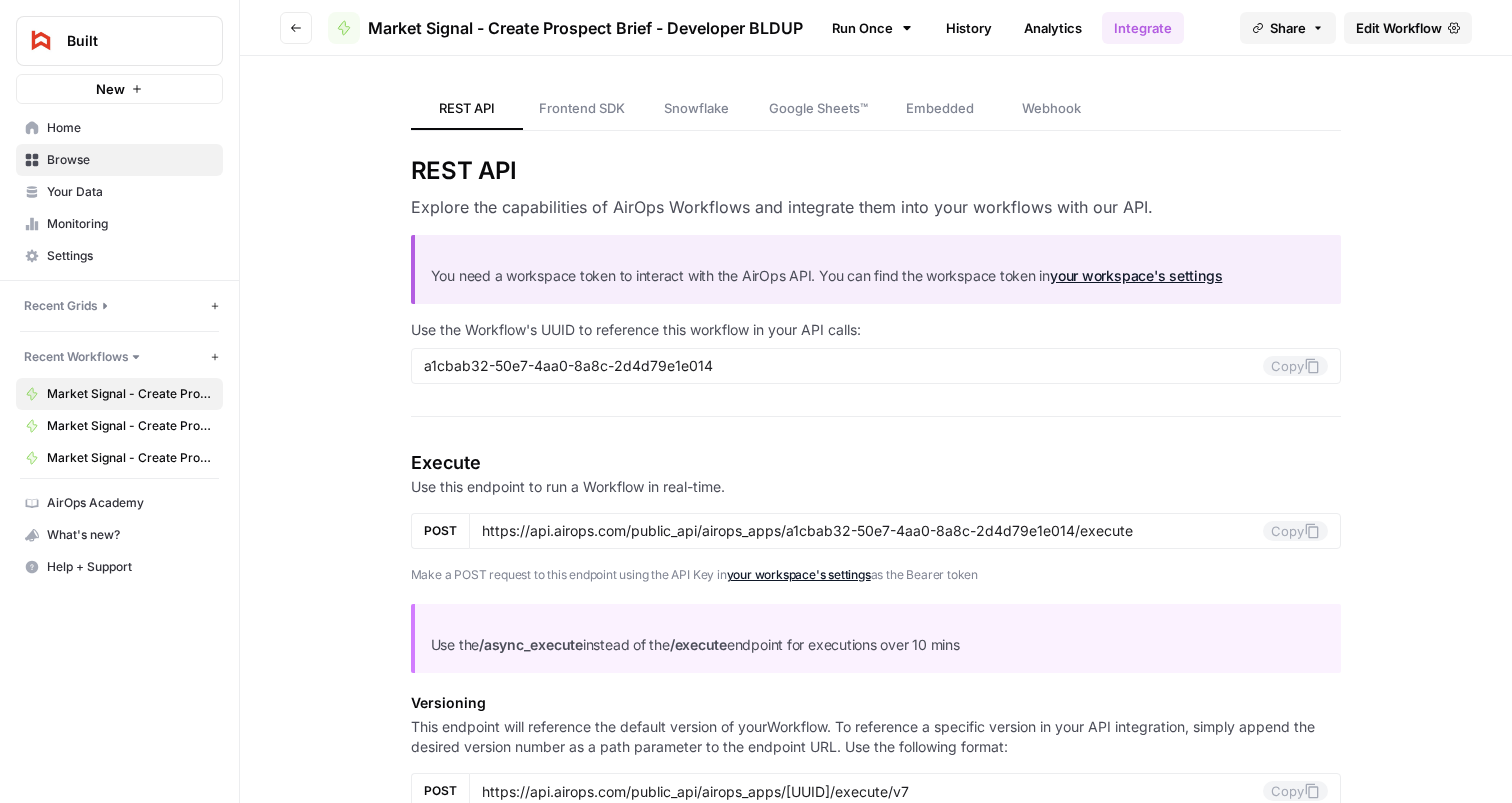 scroll, scrollTop: 1846, scrollLeft: 0, axis: vertical 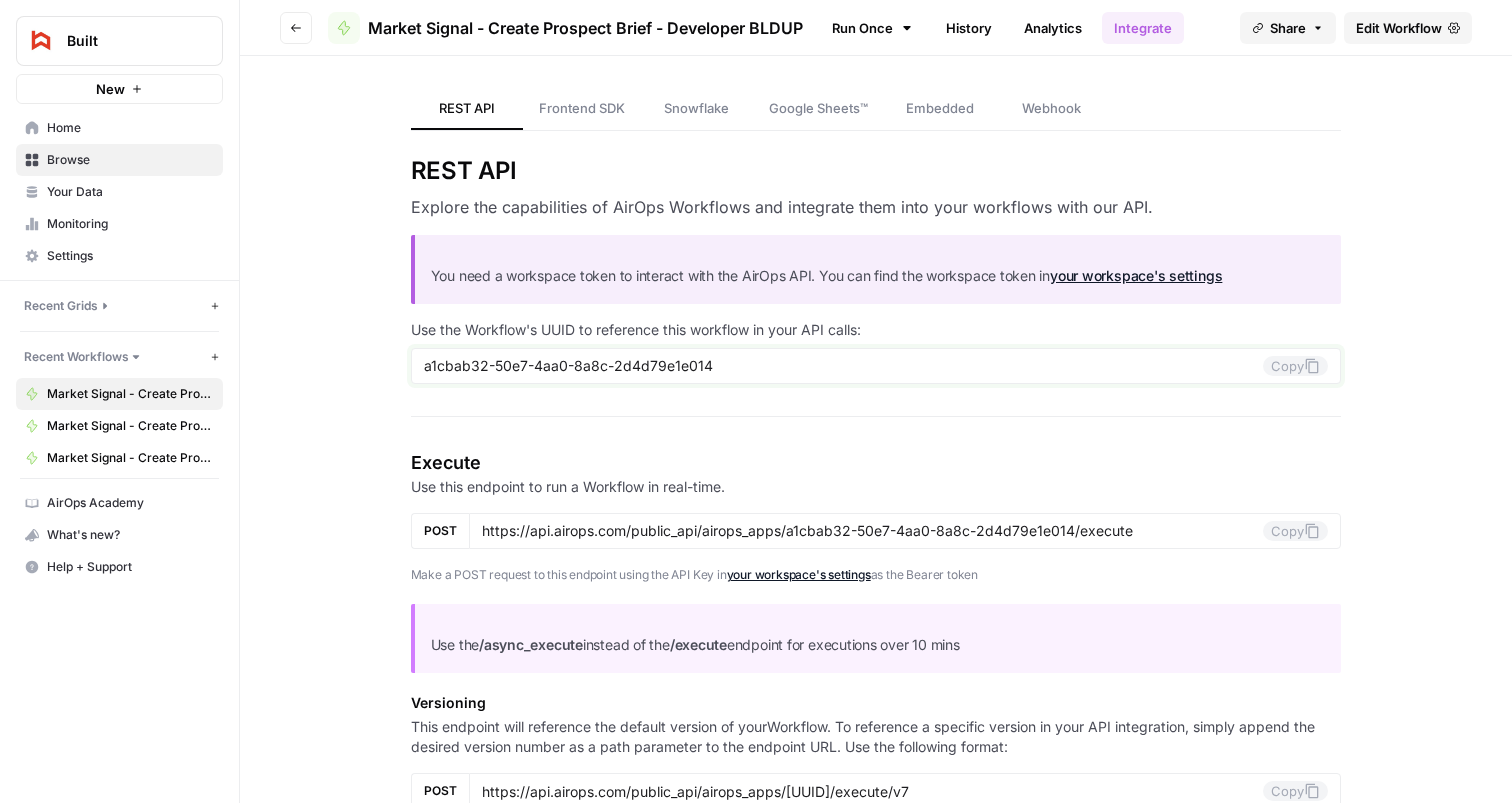click on "a1cbab32-50e7-4aa0-8a8c-2d4d79e1e014" at bounding box center [844, 366] 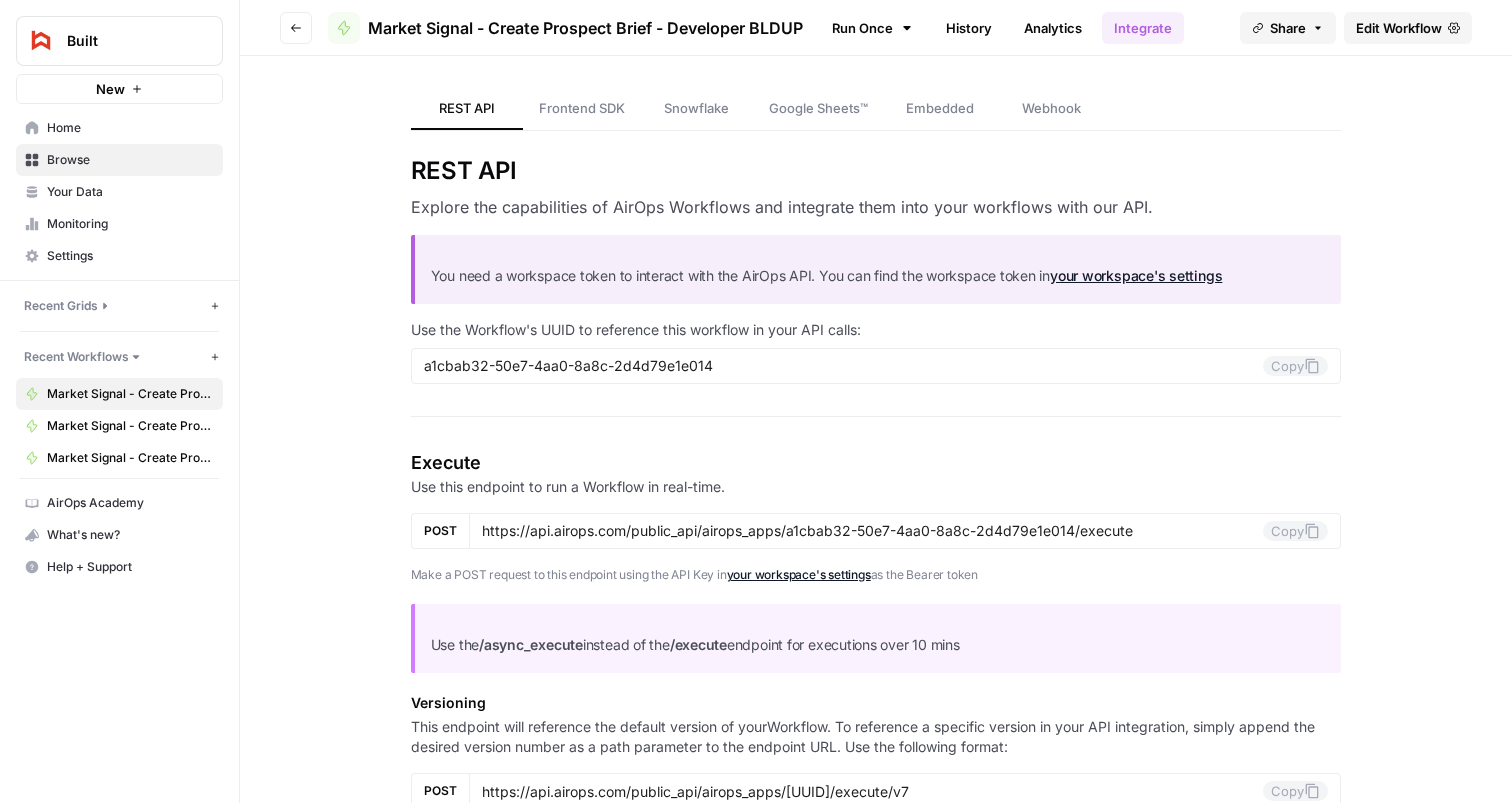 click on "Settings" at bounding box center (130, 256) 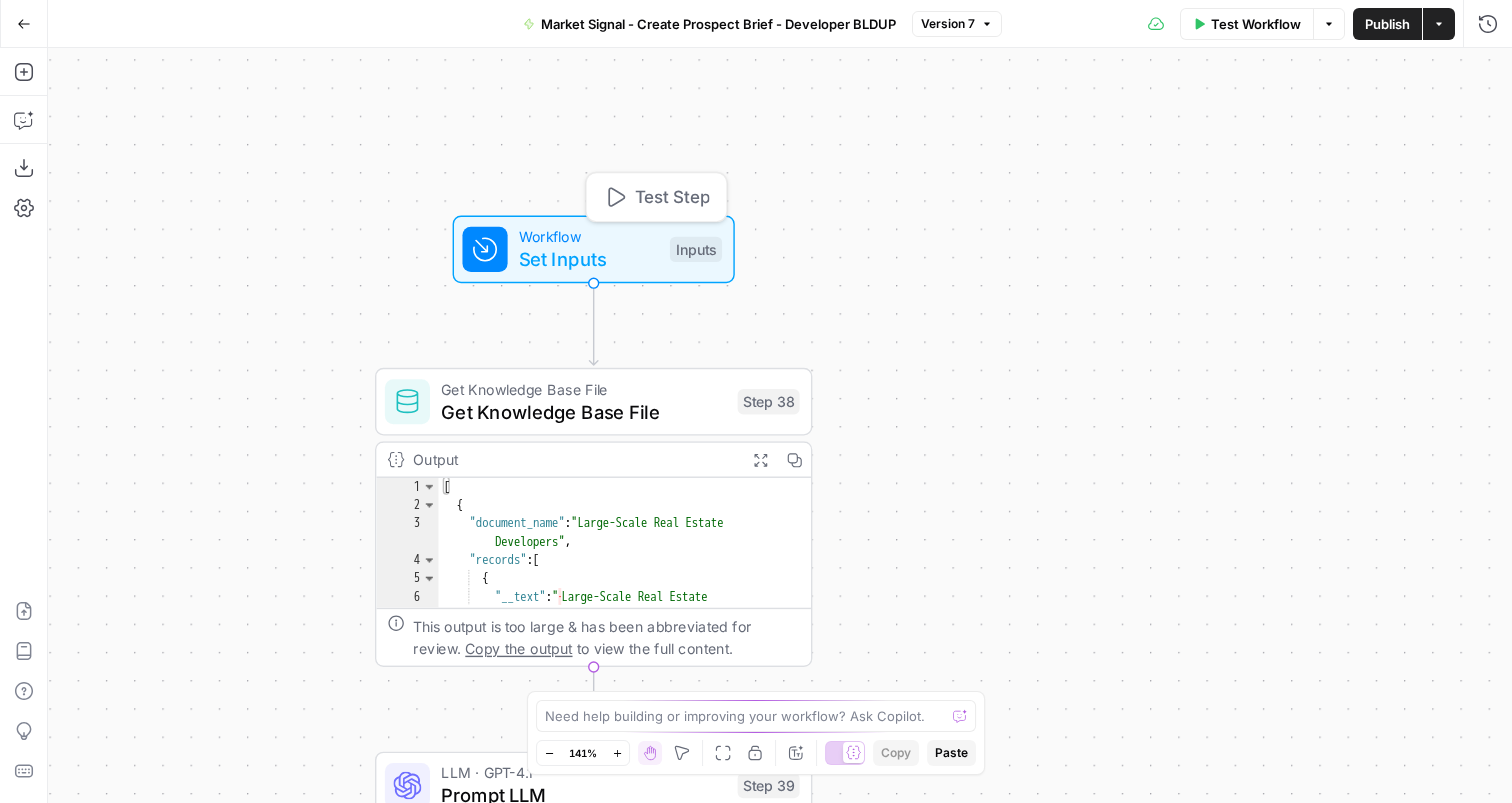 click on "Set Inputs" at bounding box center (589, 259) 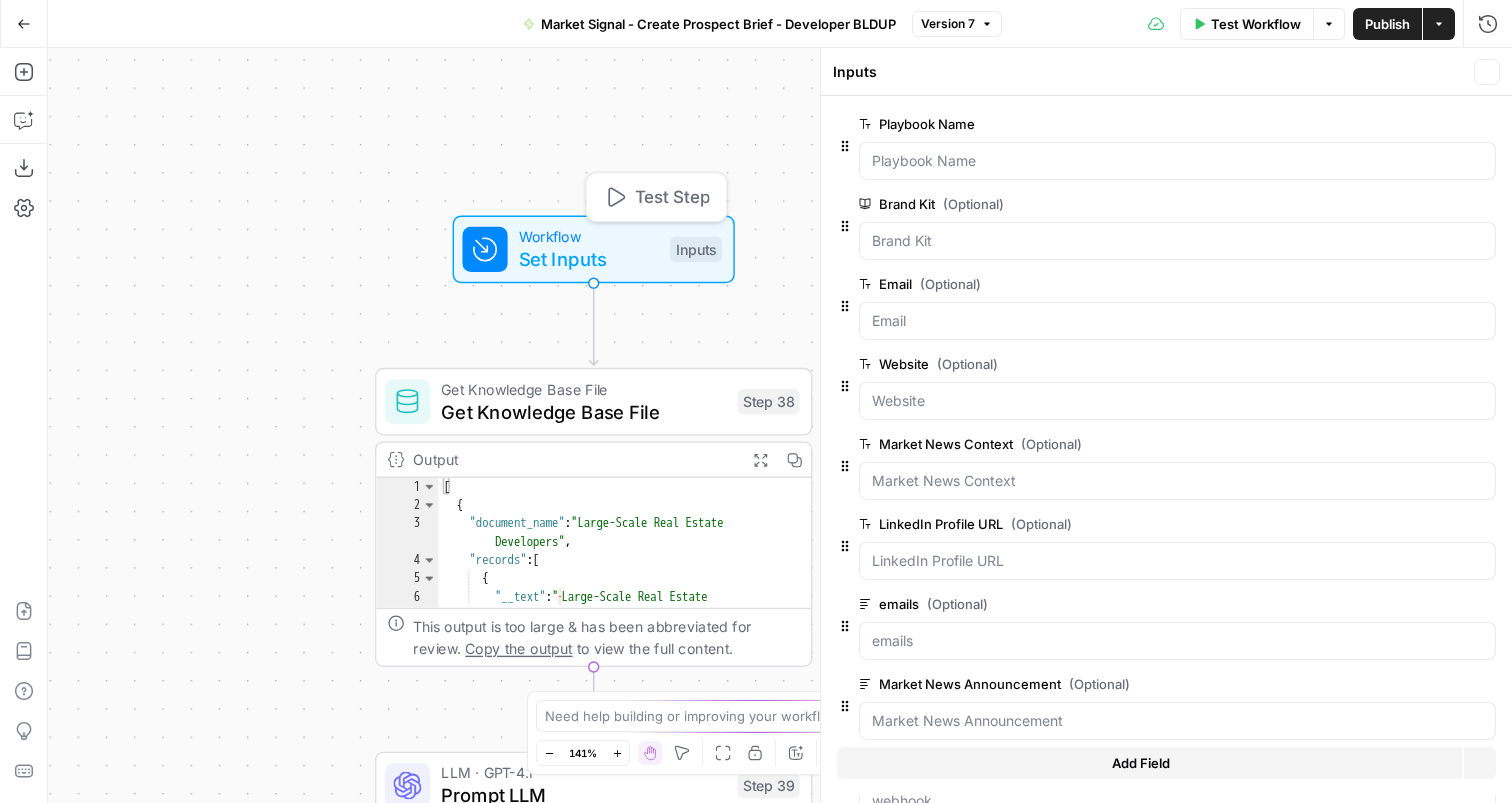 click on "Set Inputs" at bounding box center [589, 259] 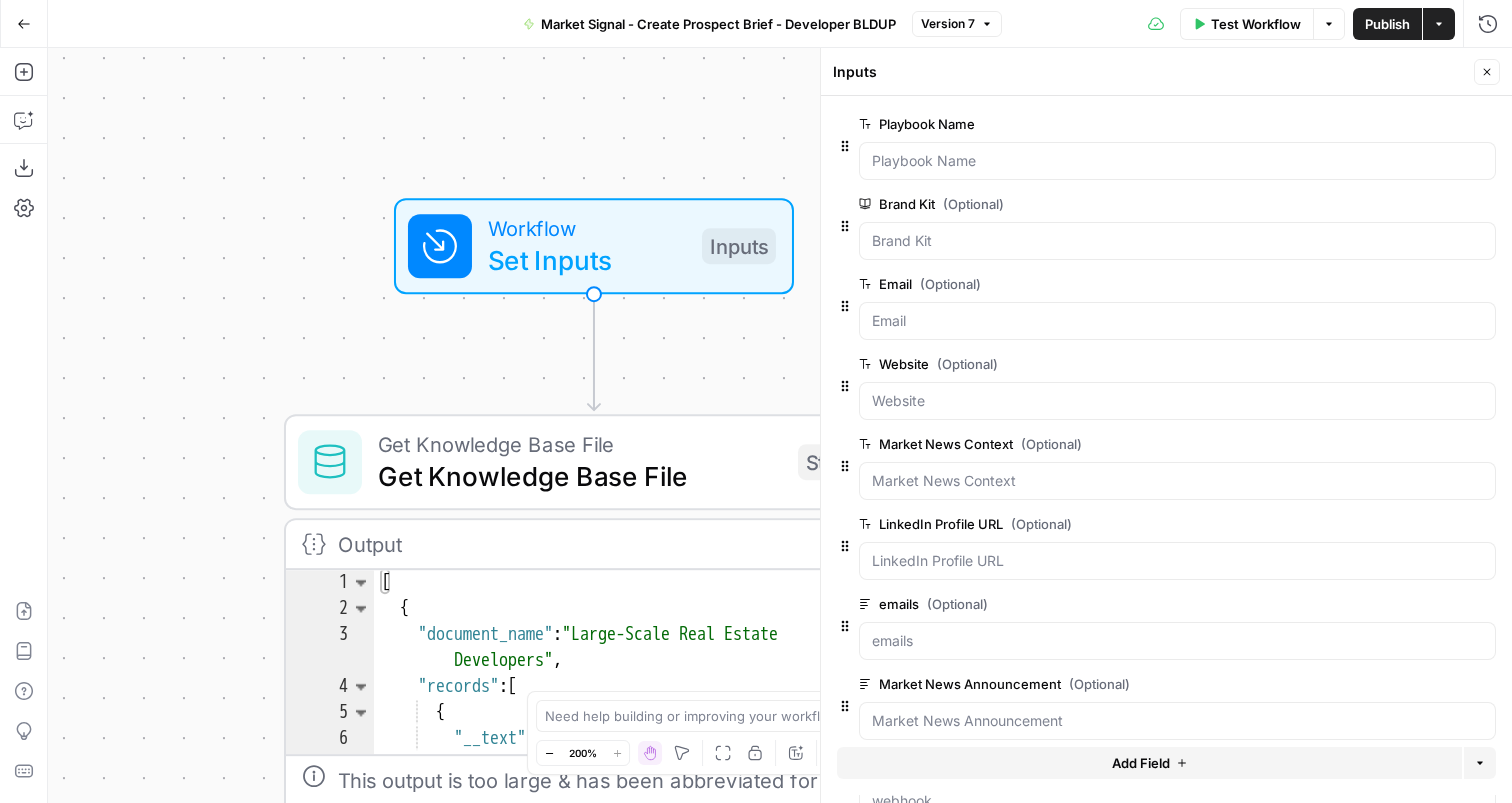 scroll, scrollTop: 101, scrollLeft: 0, axis: vertical 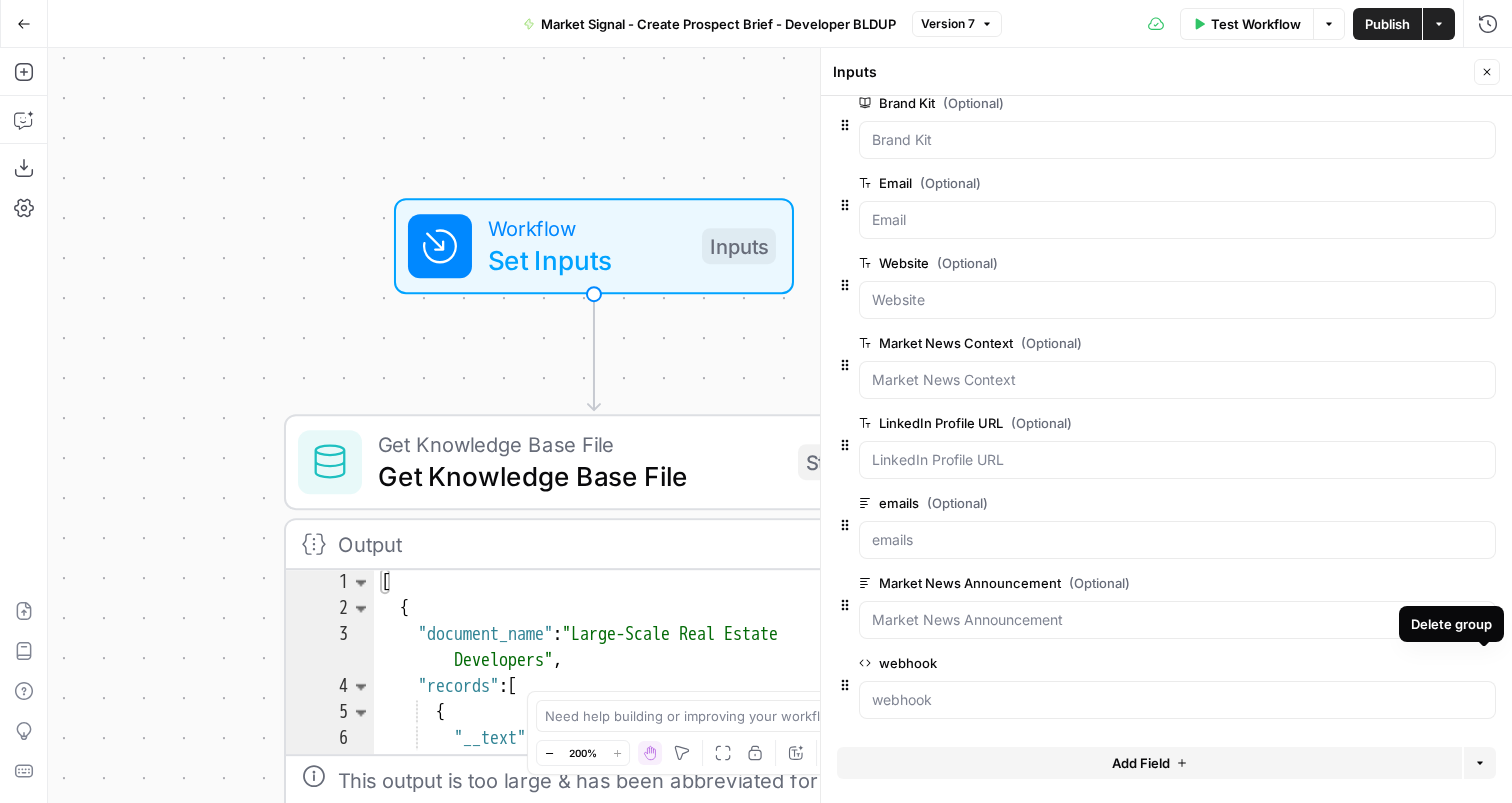 click 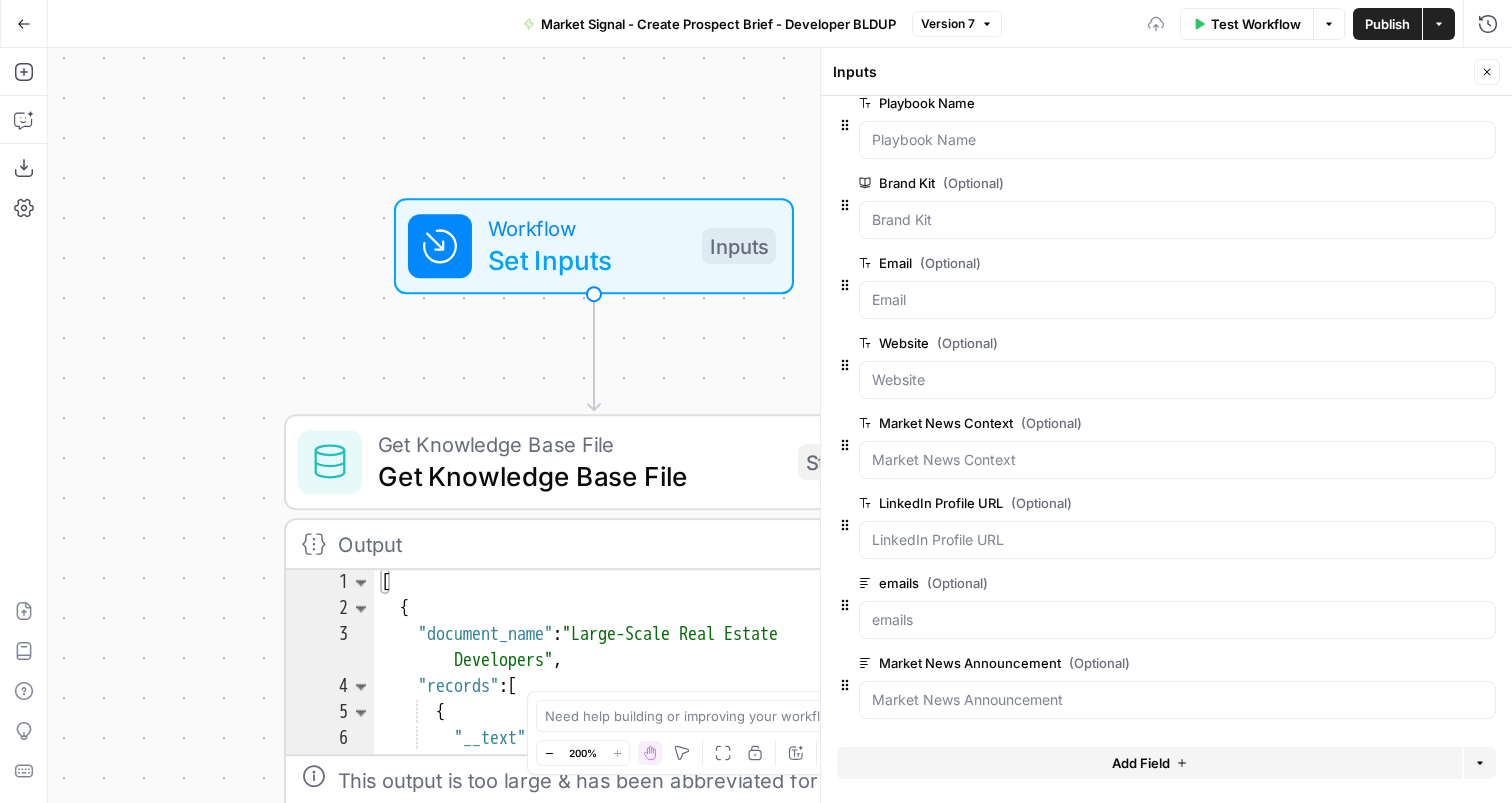 click on "Publish" at bounding box center [1387, 24] 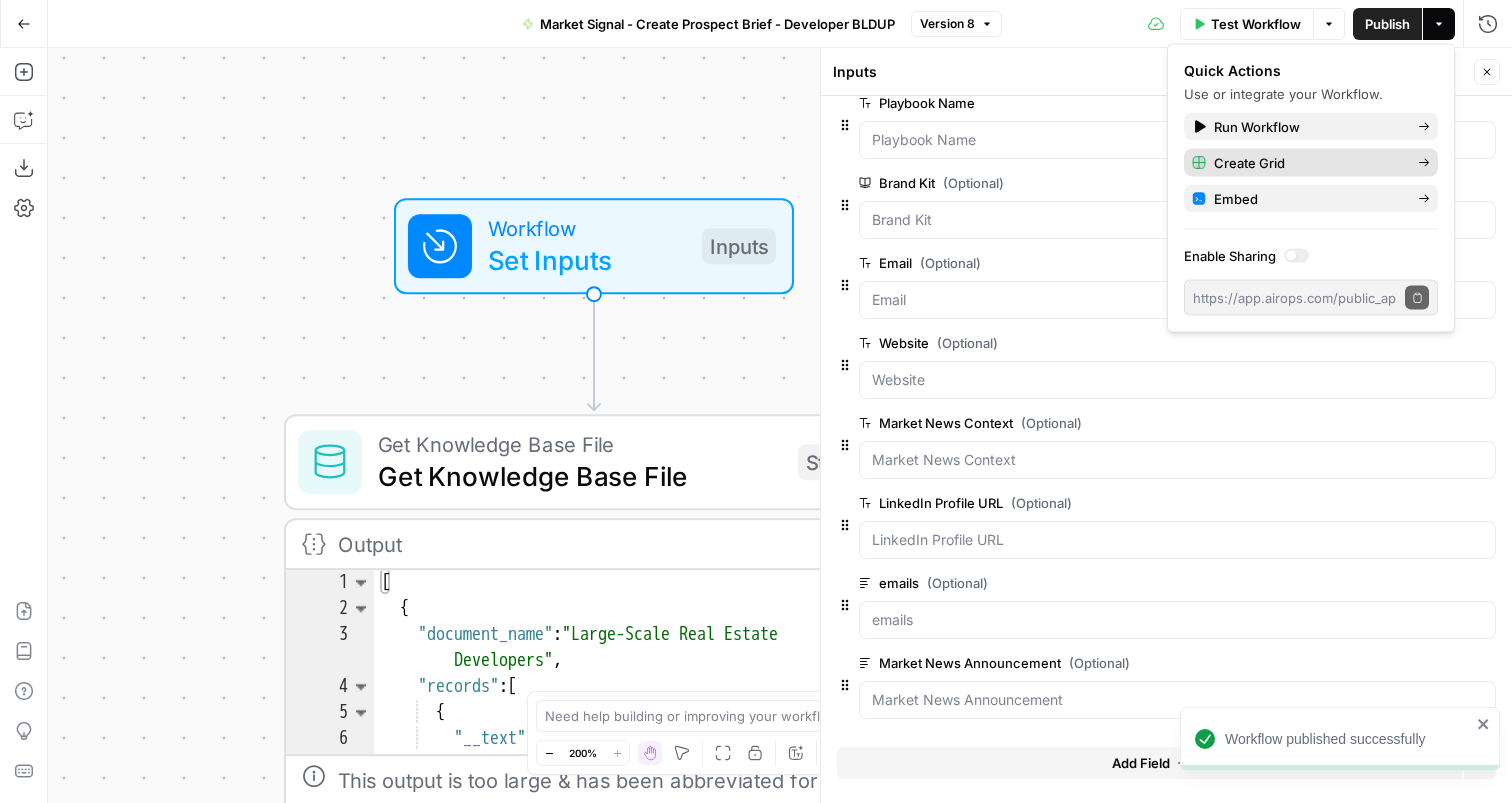 type 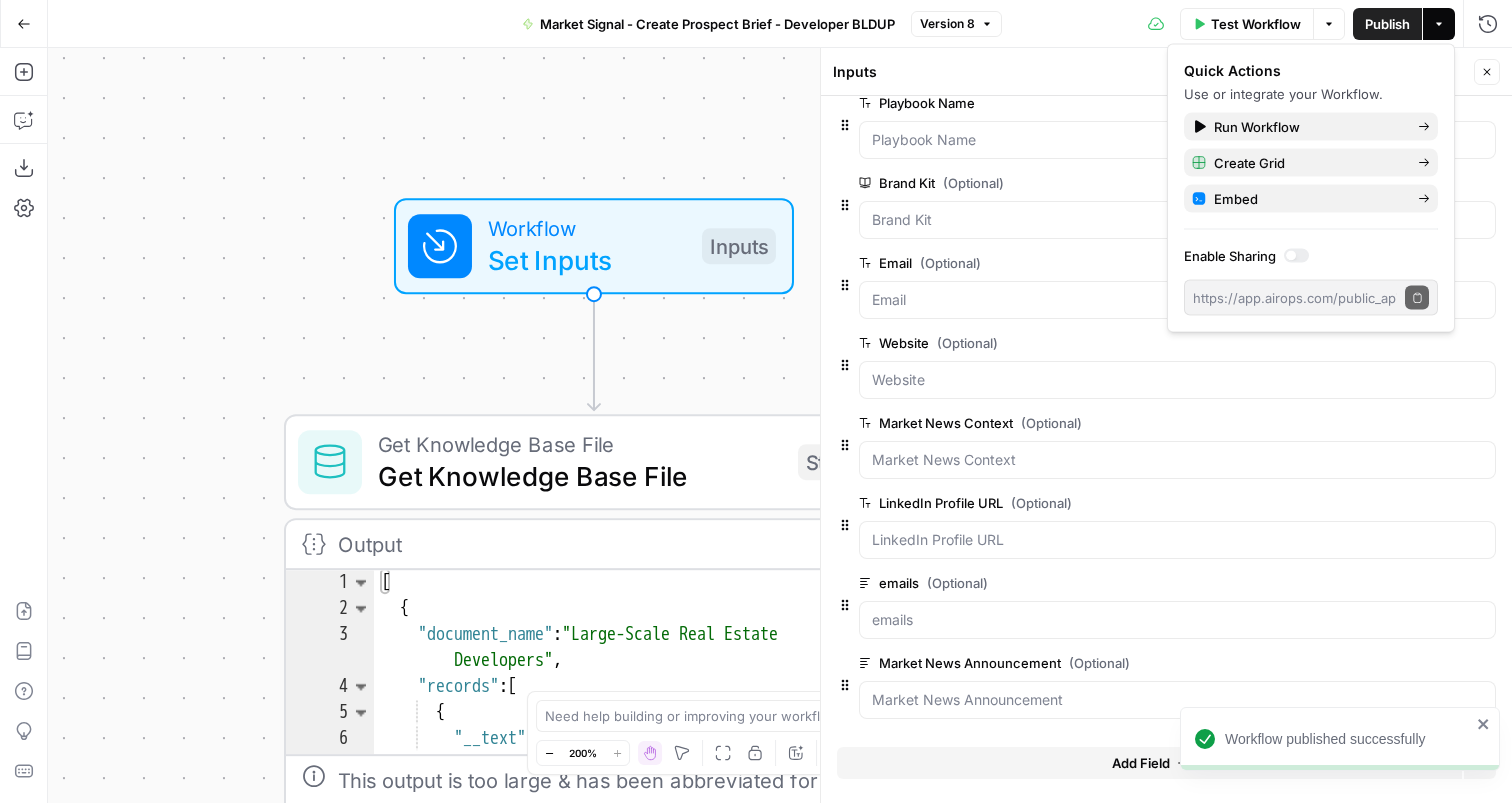 click on "Close" at bounding box center (1487, 72) 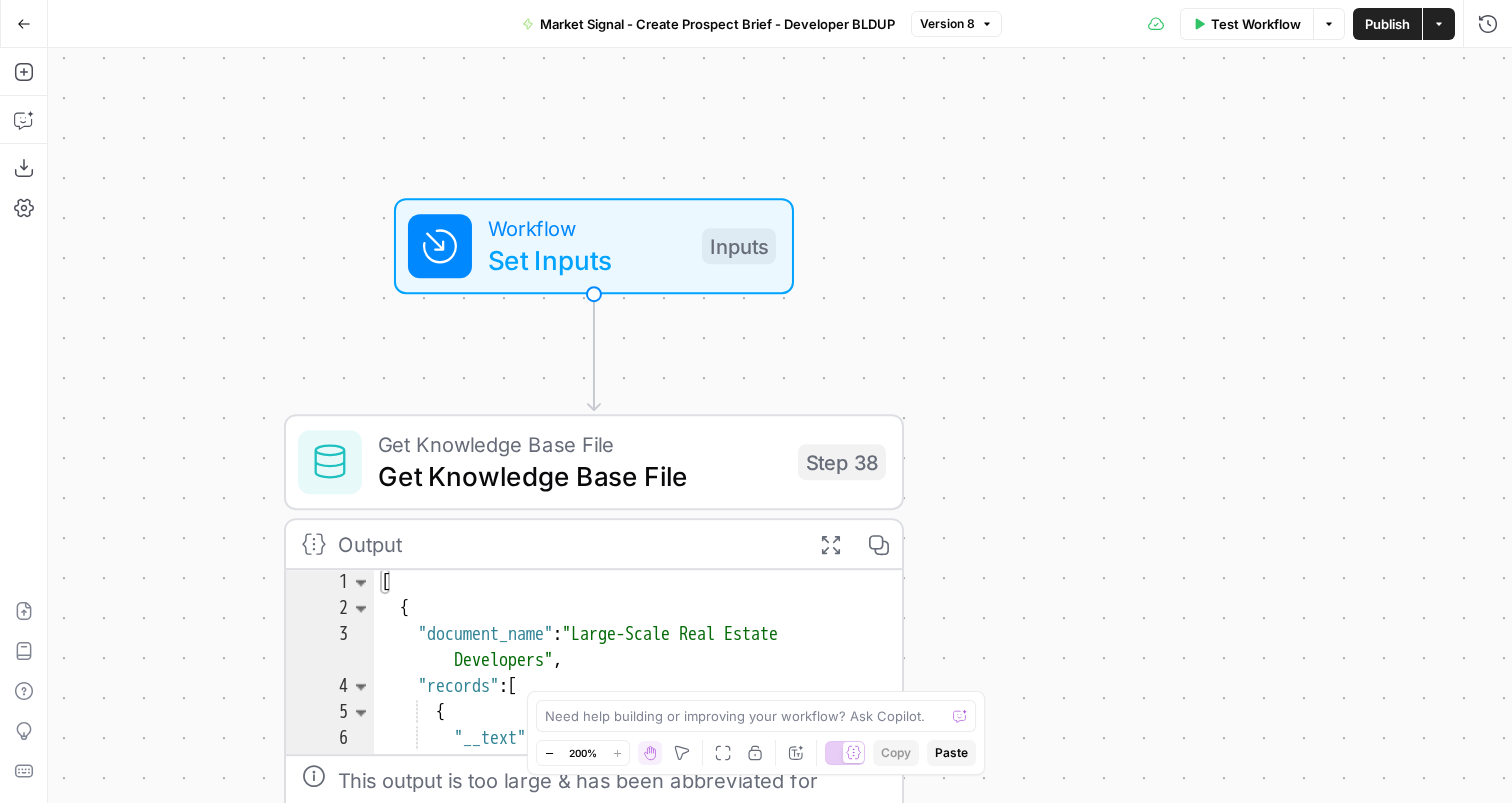 click on "Go Back" at bounding box center (24, 24) 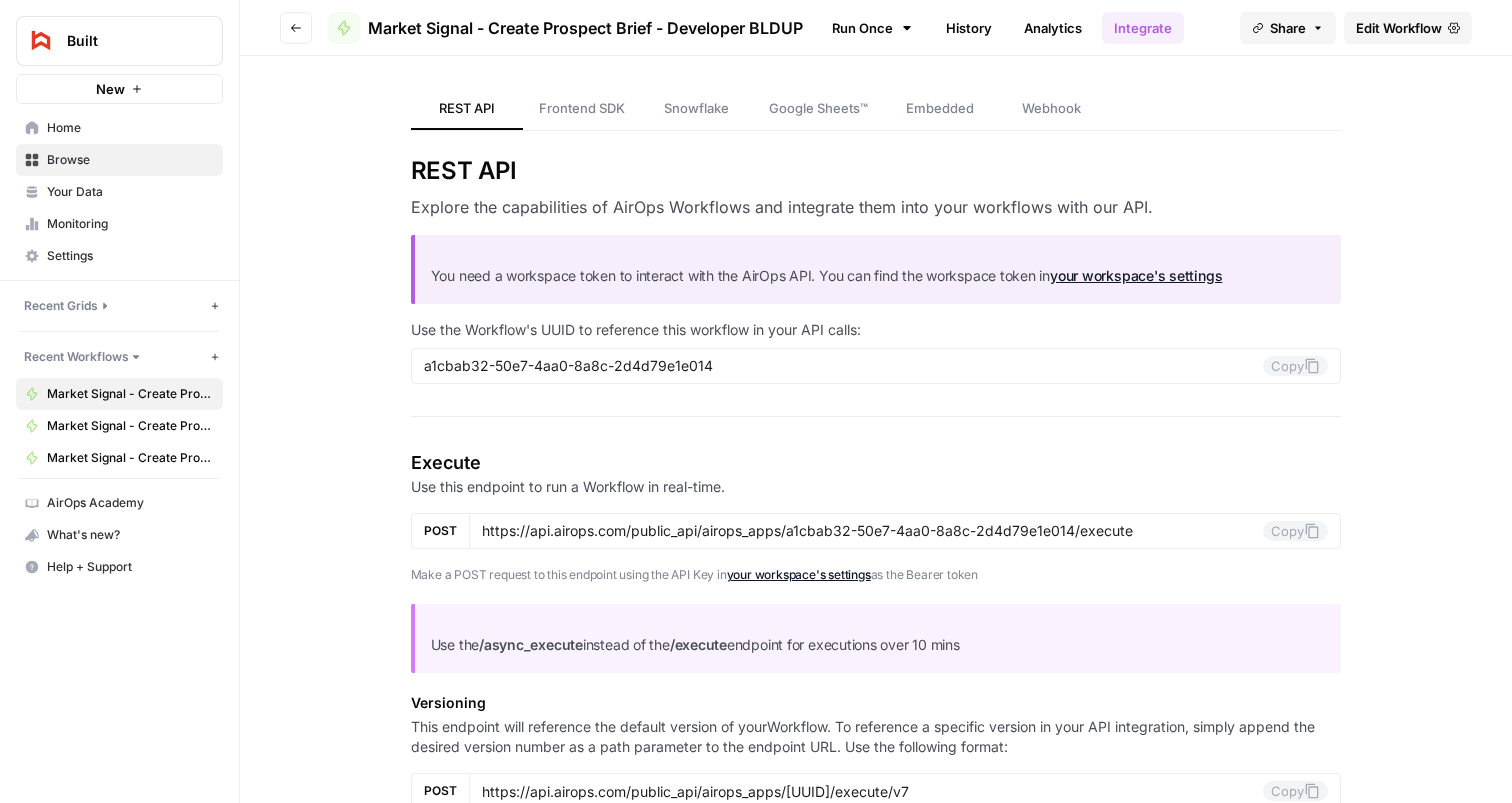 type on "https://api.airops.com/public_api/airops_apps/a1cbab32-50e7-4aa0-8a8c-2d4d79e1e014/execute/v8" 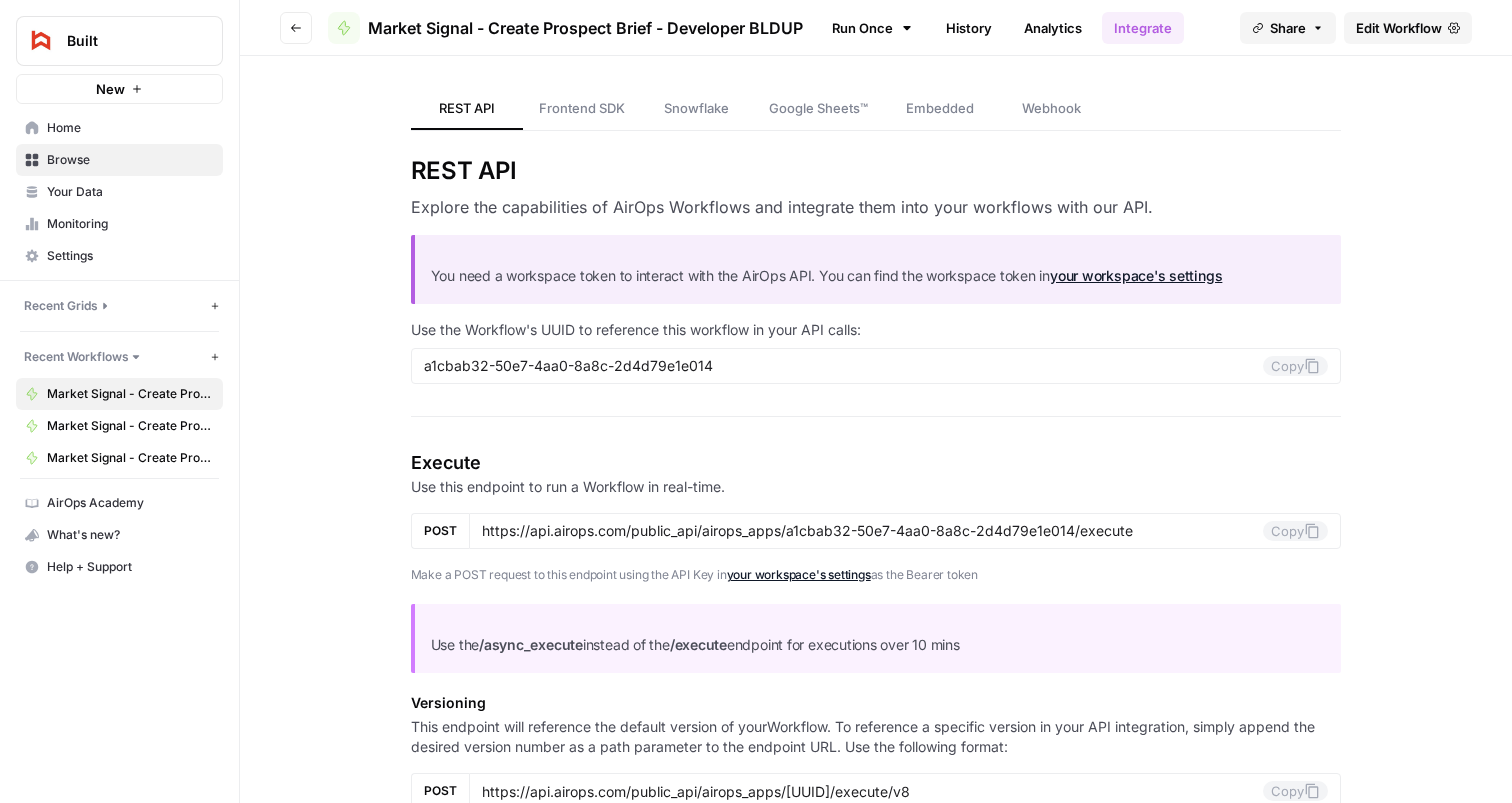 click on "History" at bounding box center [969, 28] 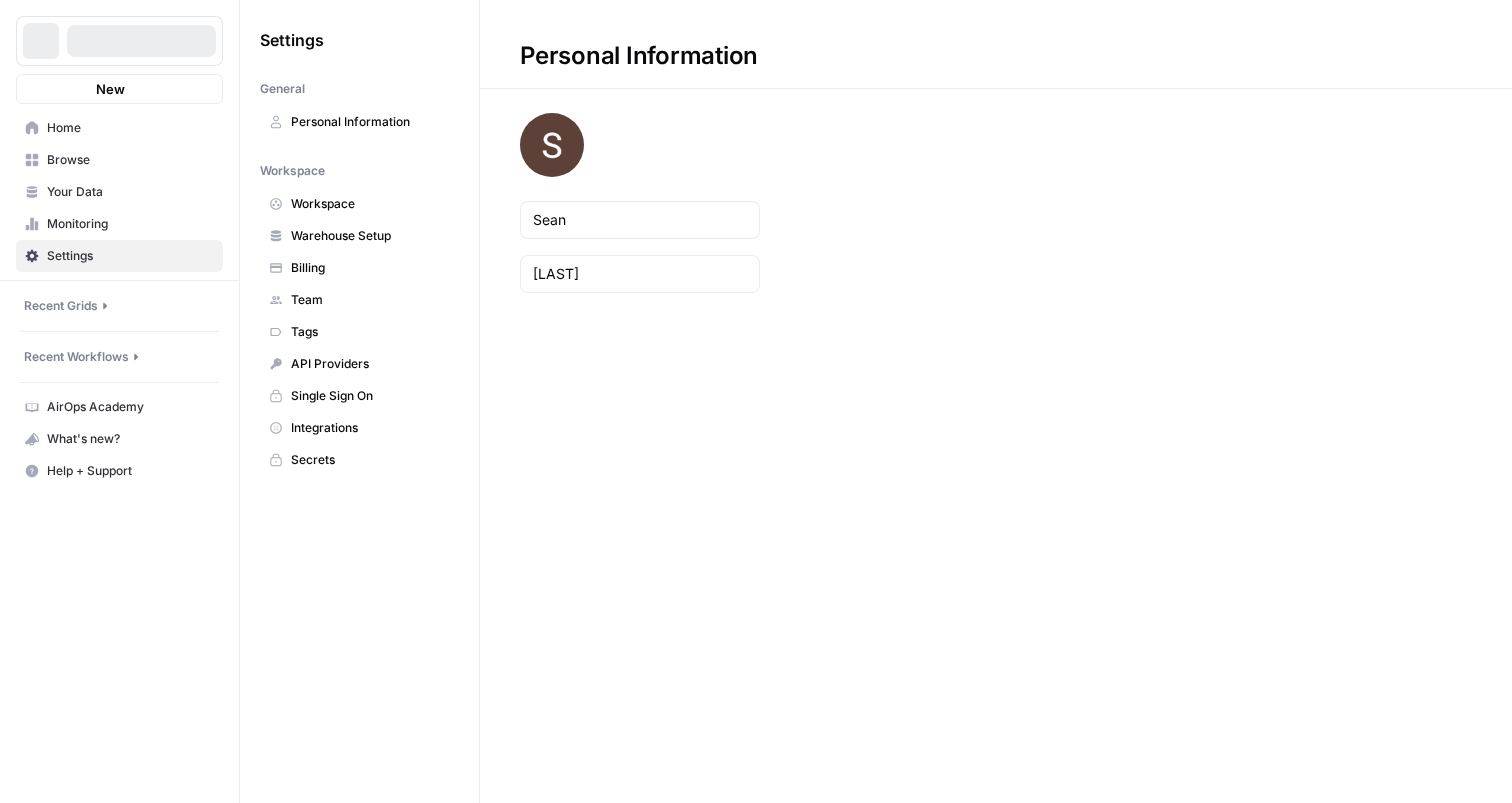scroll, scrollTop: 0, scrollLeft: 0, axis: both 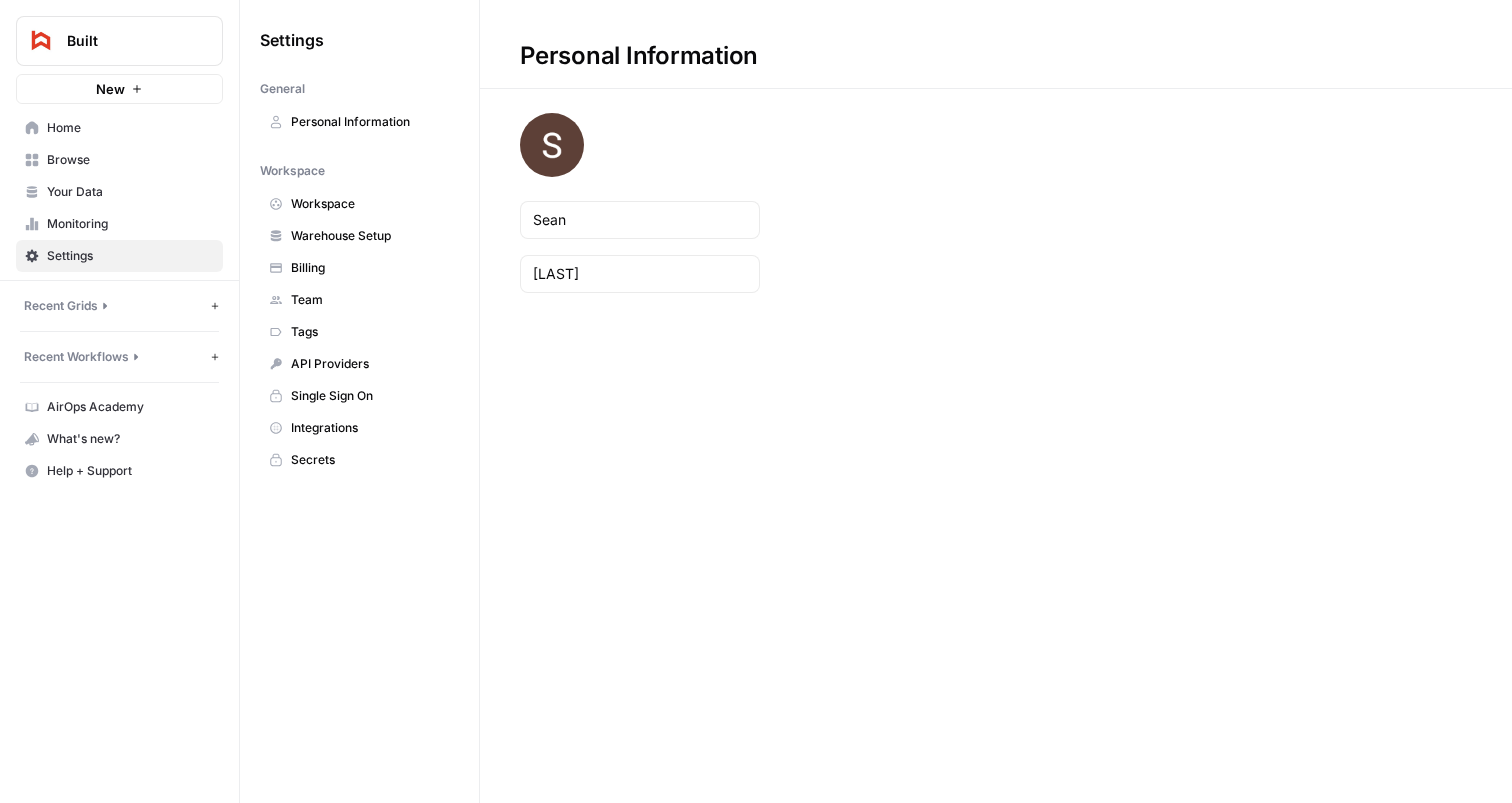 click on "API Providers" at bounding box center [370, 364] 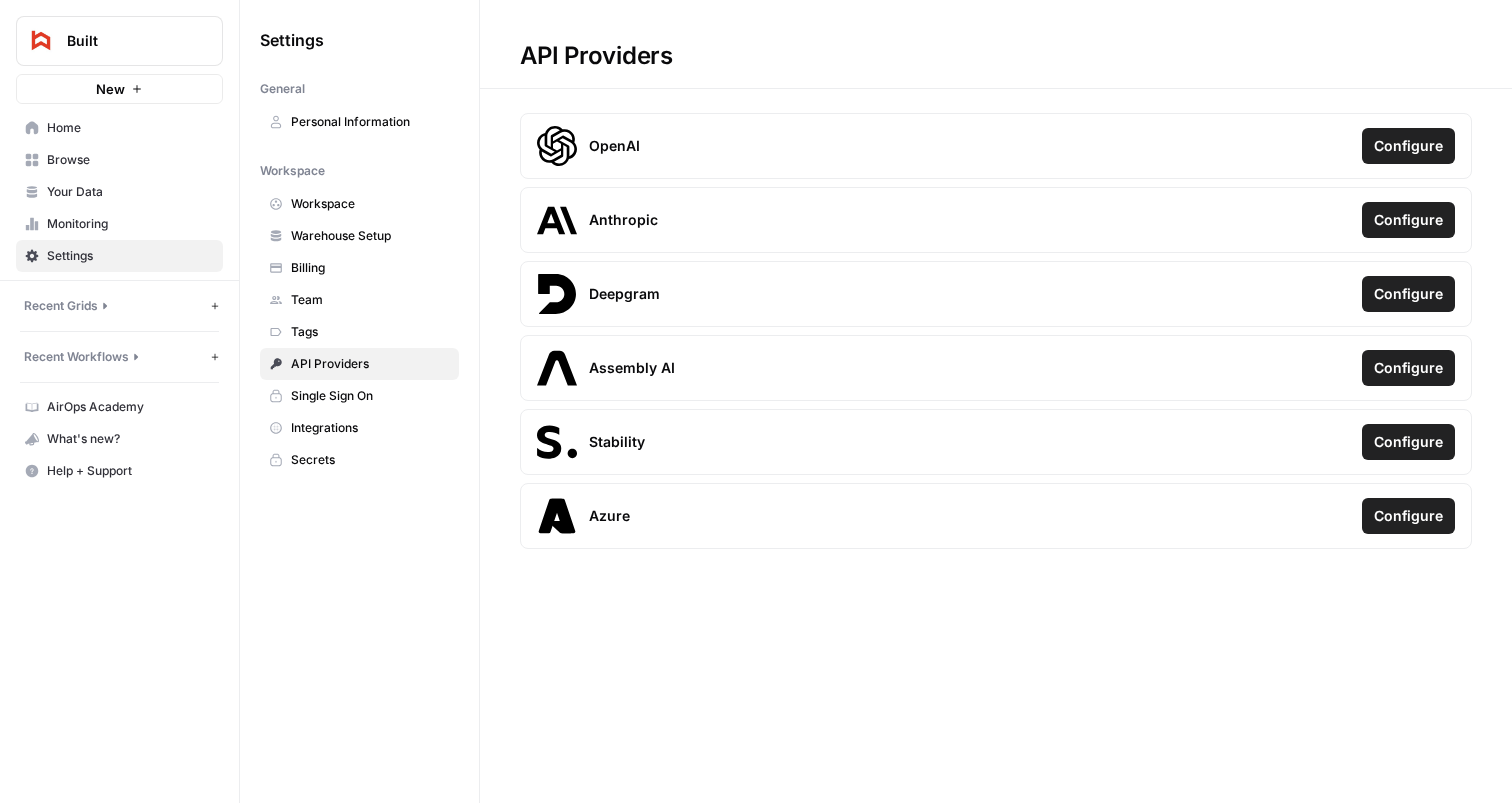 click on "Integrations" at bounding box center [370, 428] 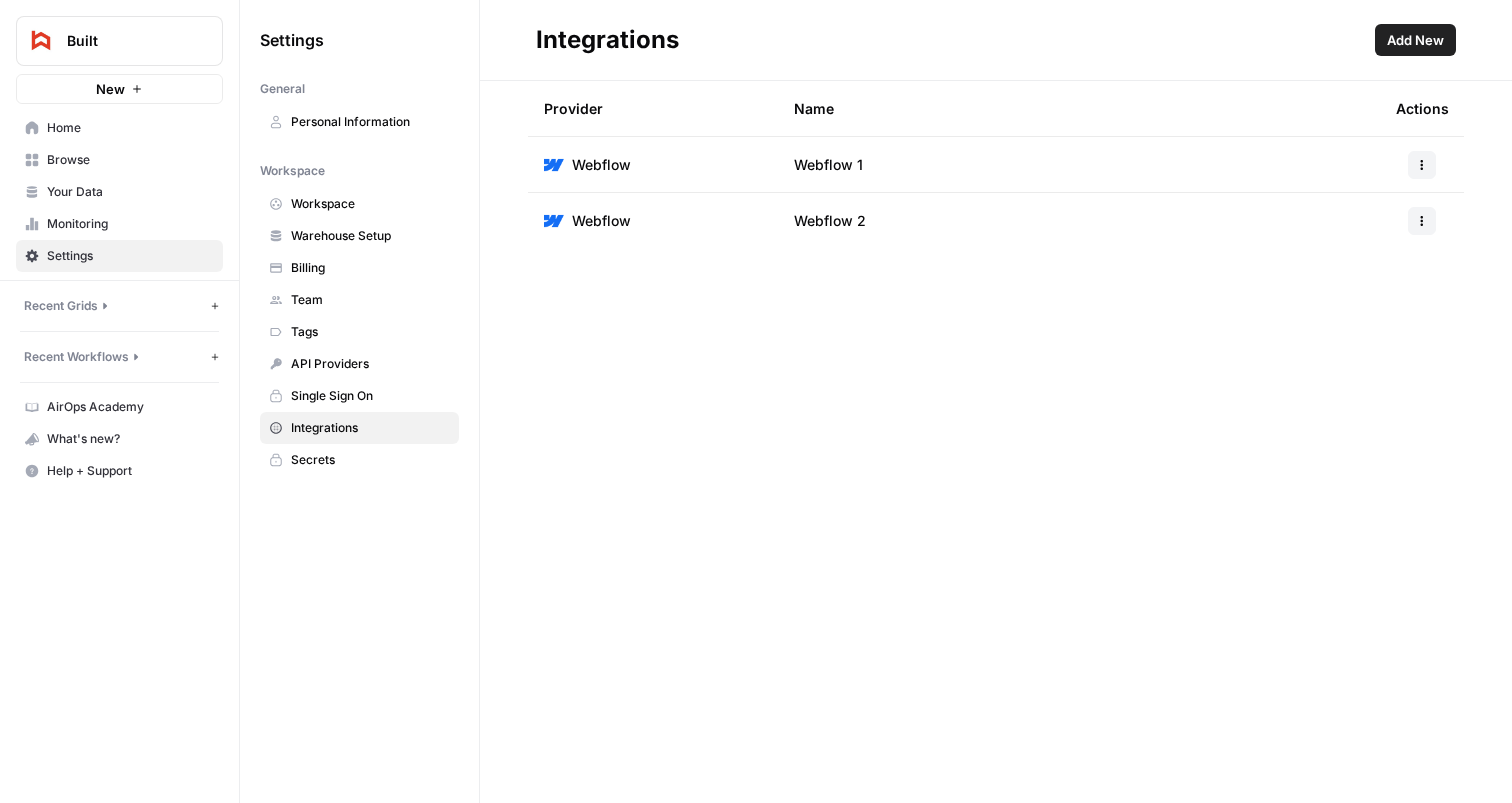 click on "Single Sign On" at bounding box center [370, 396] 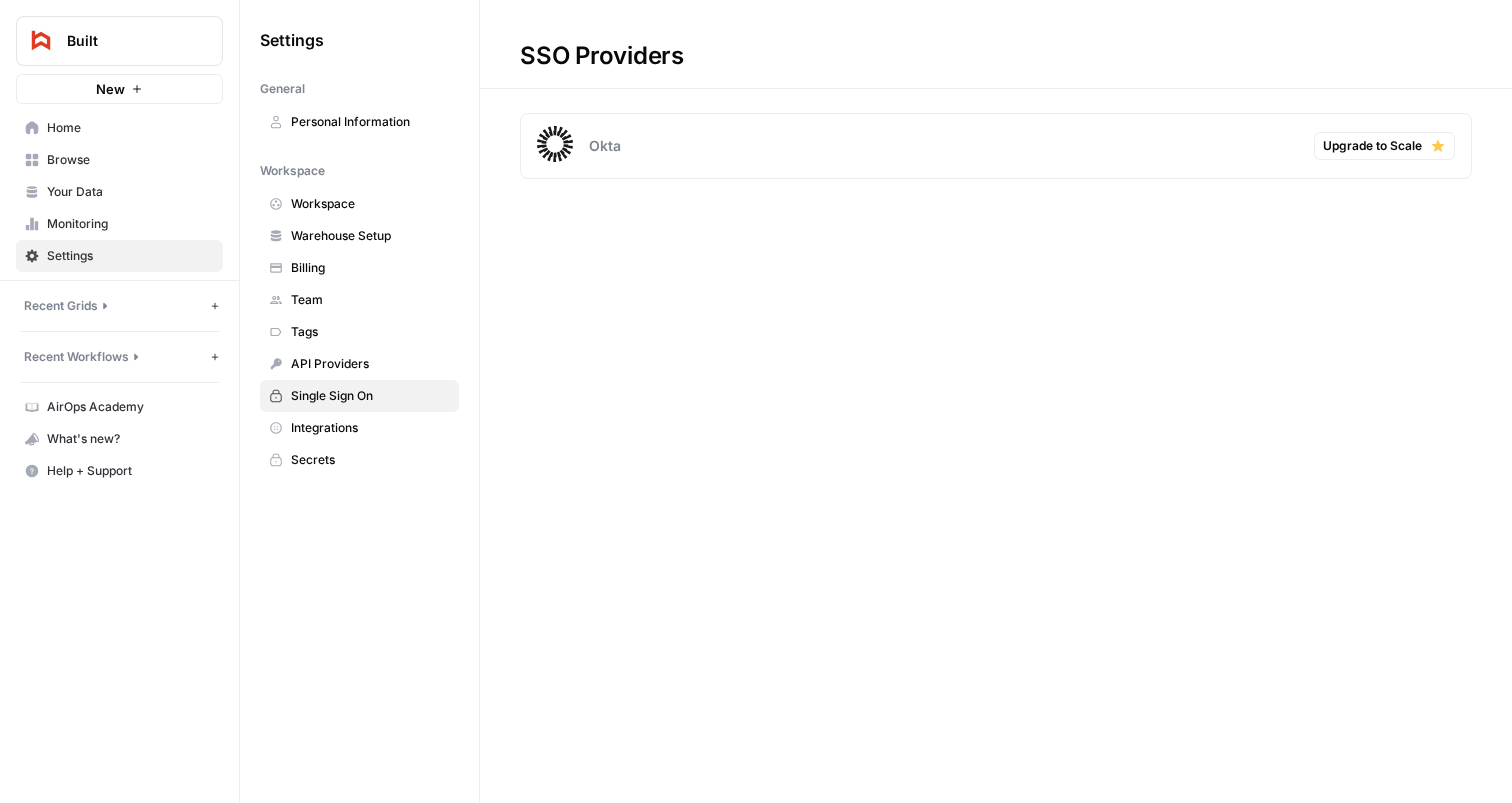 click on "Secrets" at bounding box center [370, 460] 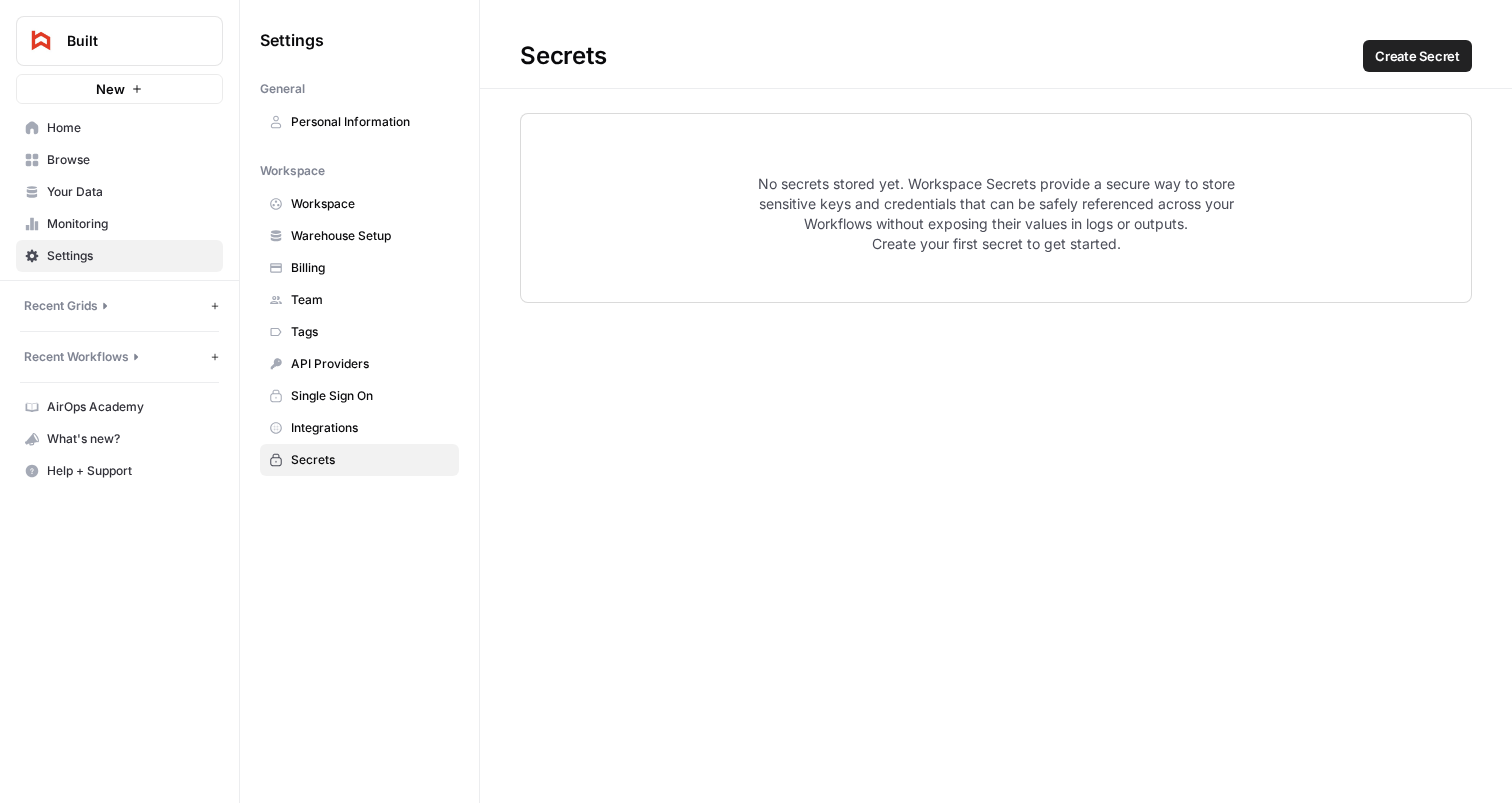 click on "Warehouse Setup" at bounding box center [370, 236] 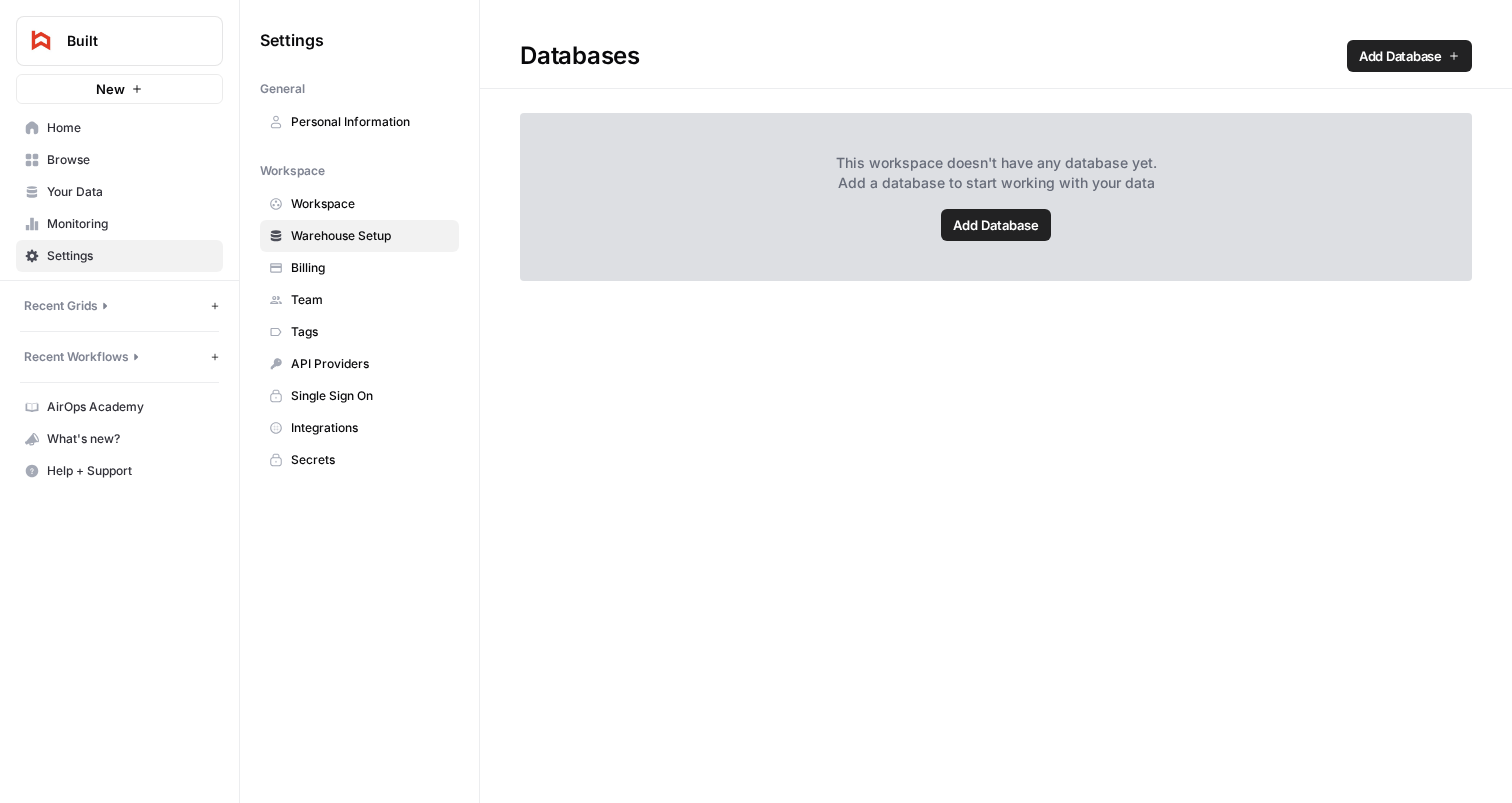 click on "Billing" at bounding box center [370, 268] 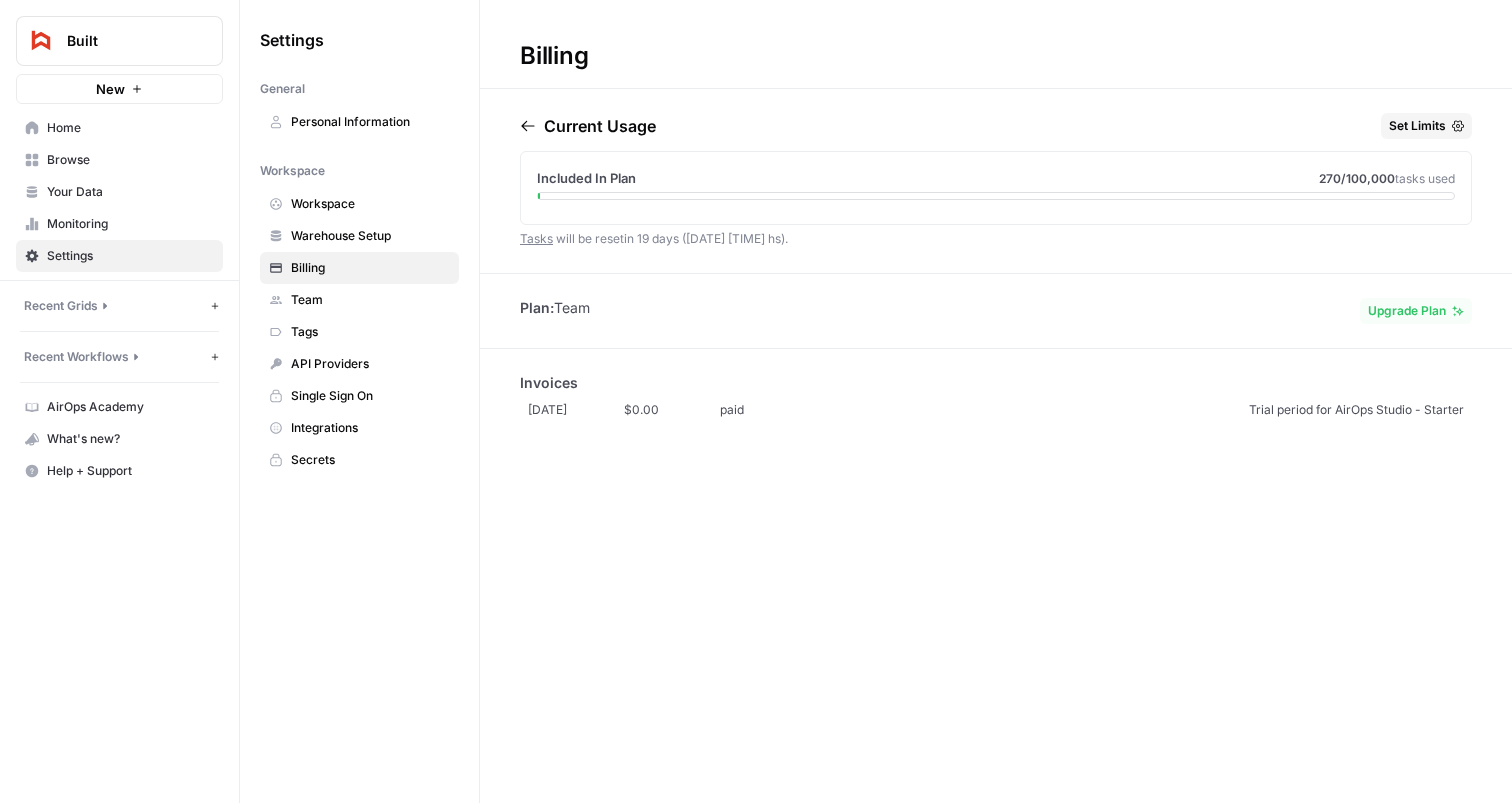 click on "Team" at bounding box center (370, 300) 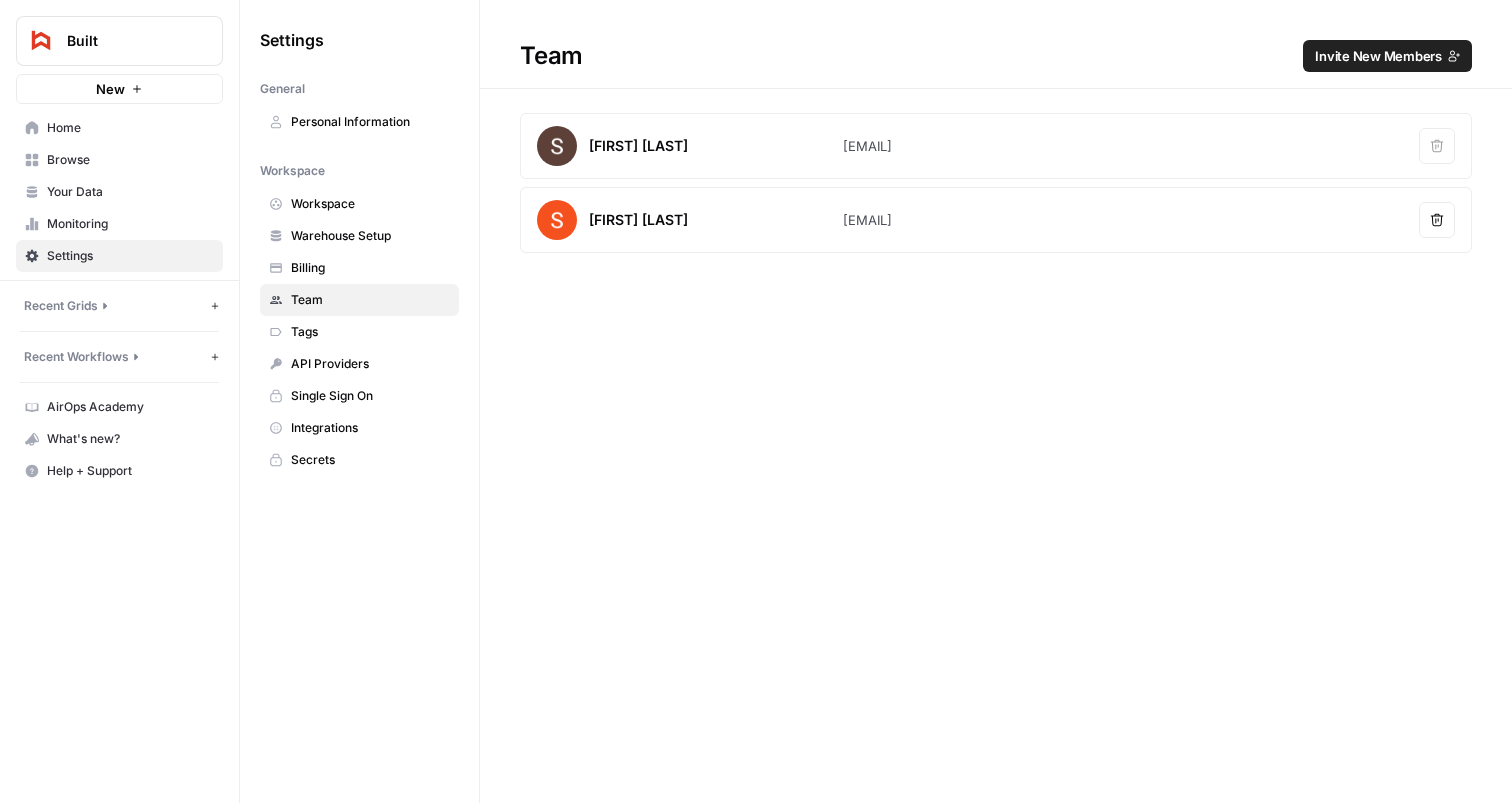click on "Workspace" at bounding box center (370, 204) 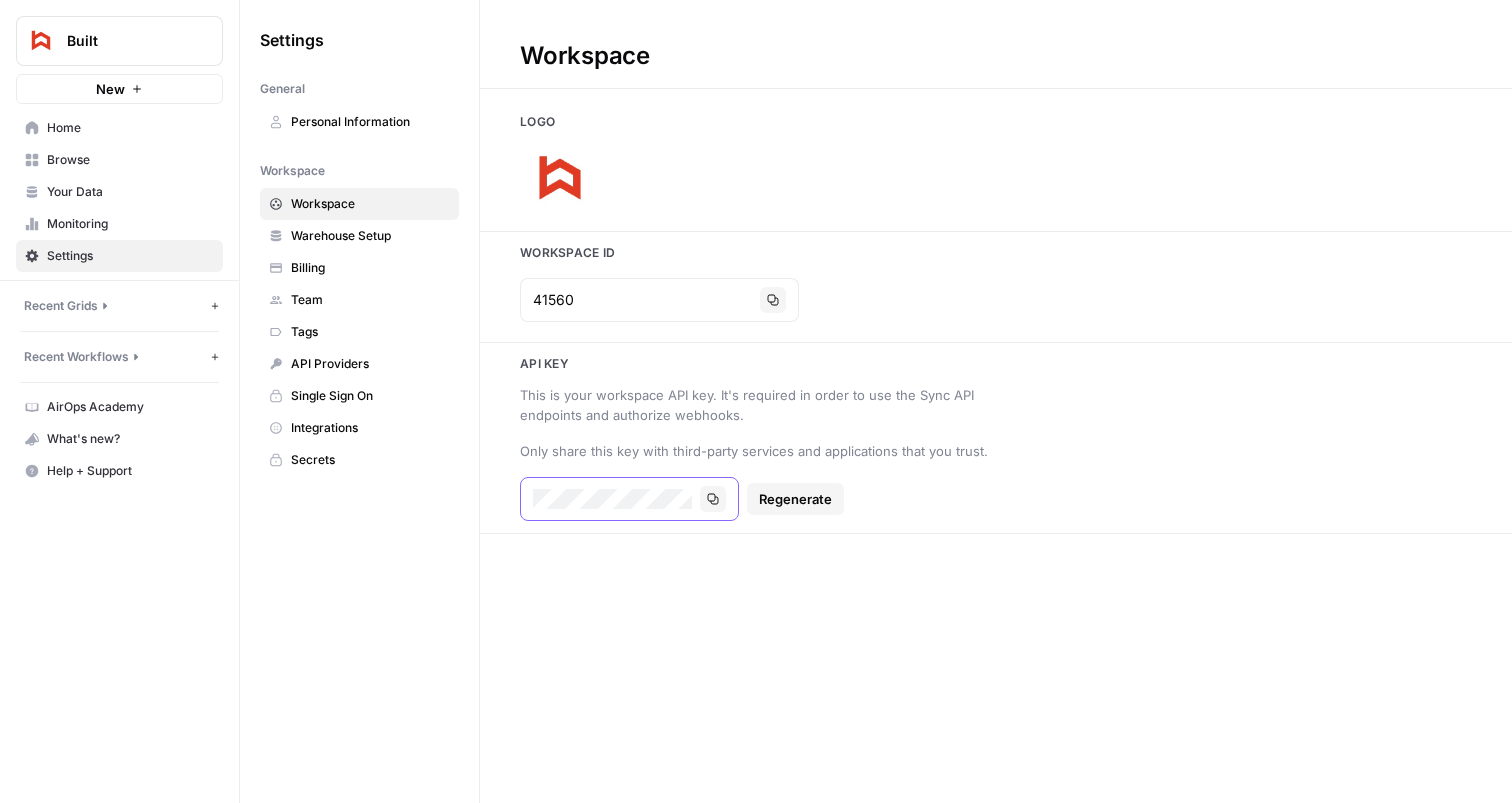 click 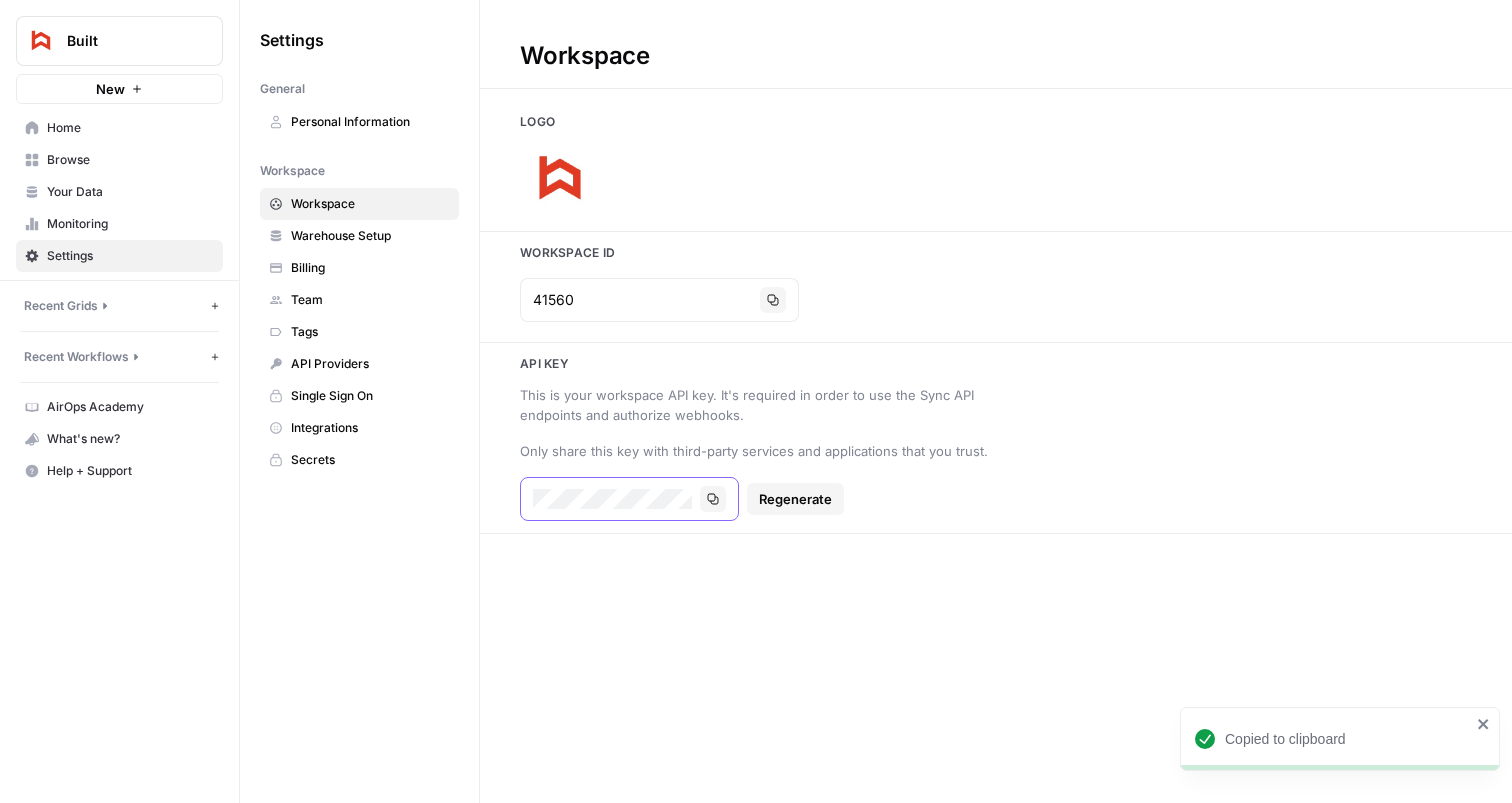type 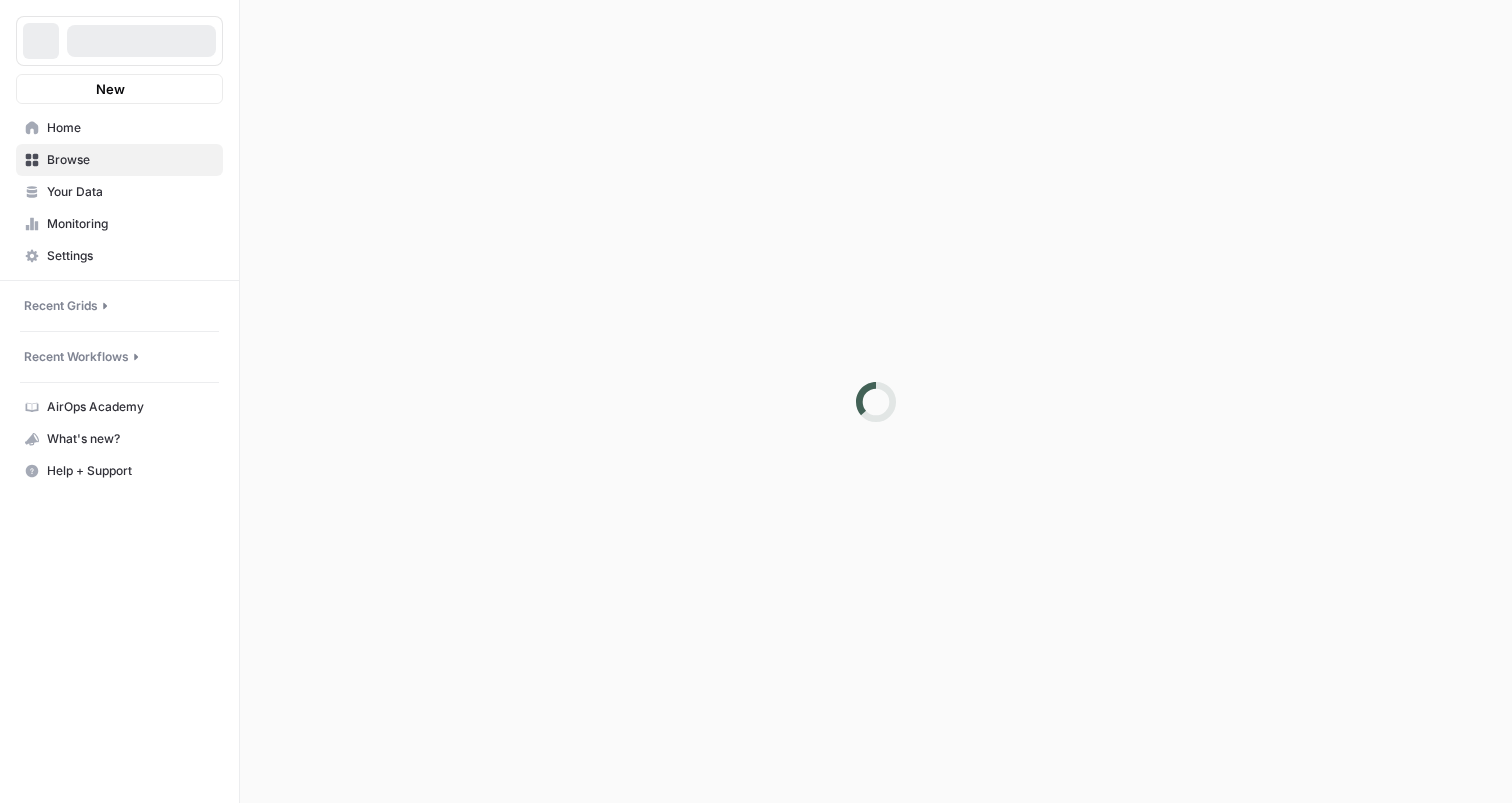 scroll, scrollTop: 0, scrollLeft: 0, axis: both 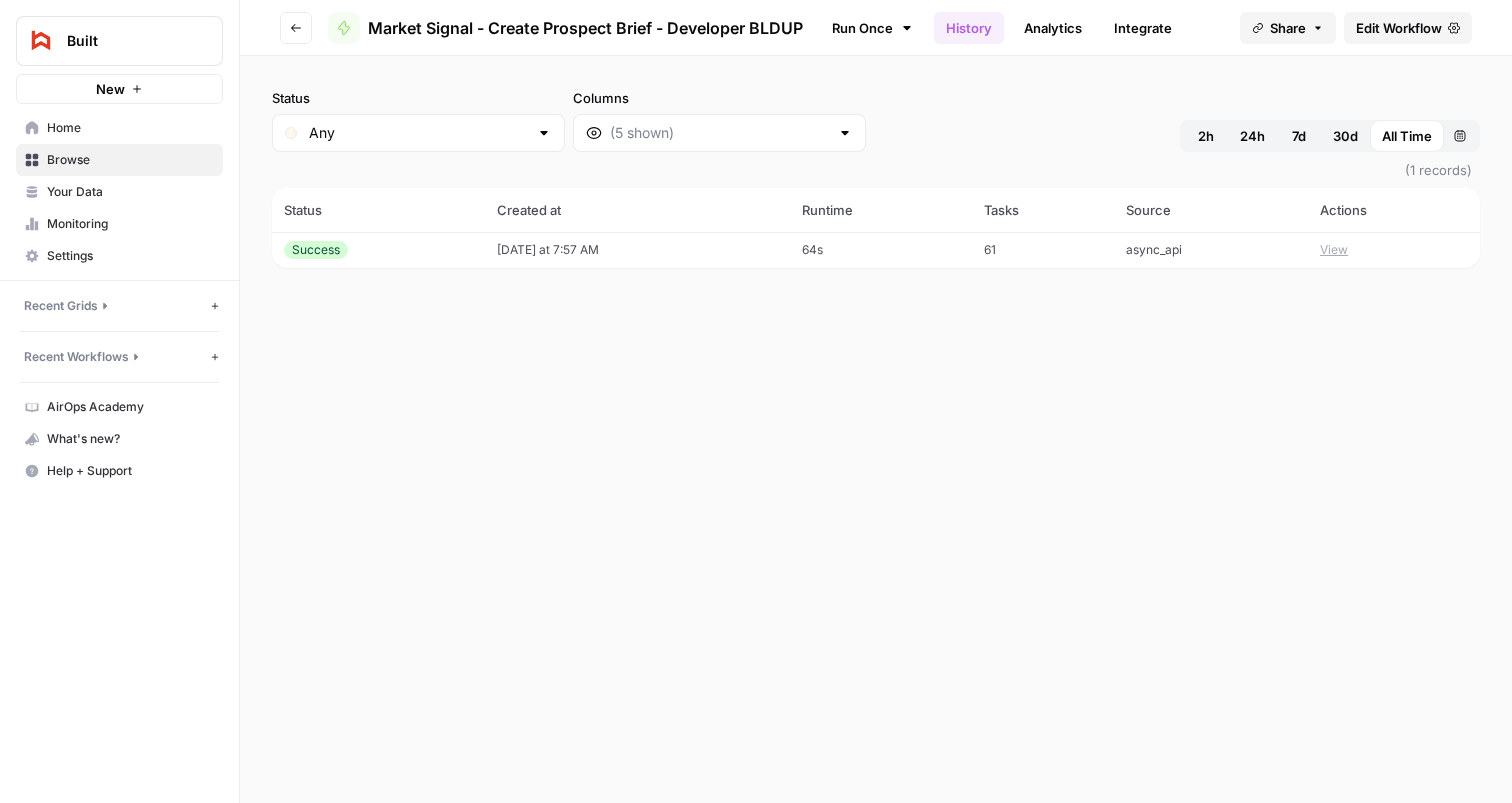 click on "View" at bounding box center [1334, 250] 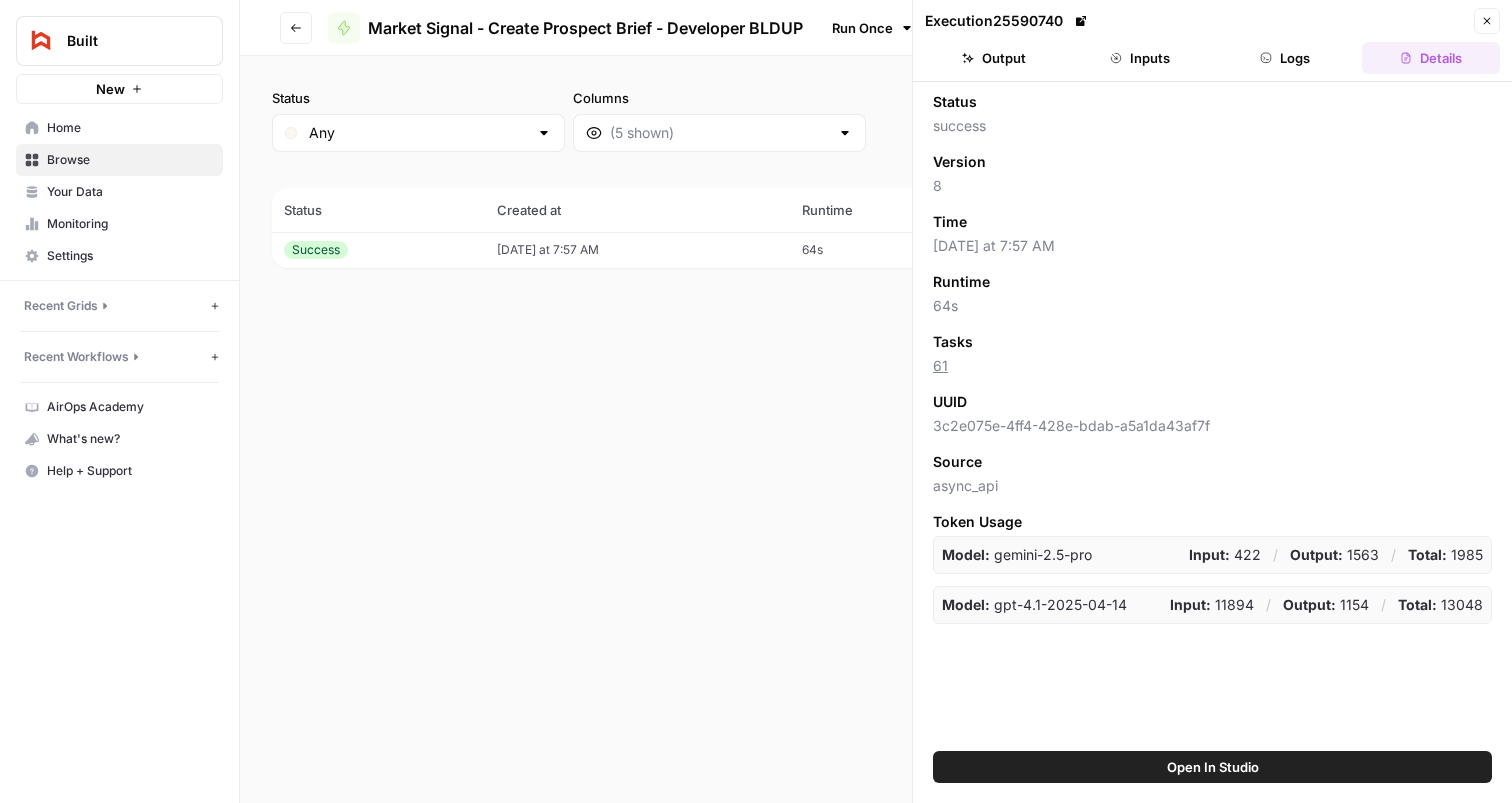 click on "Inputs" at bounding box center [1140, 58] 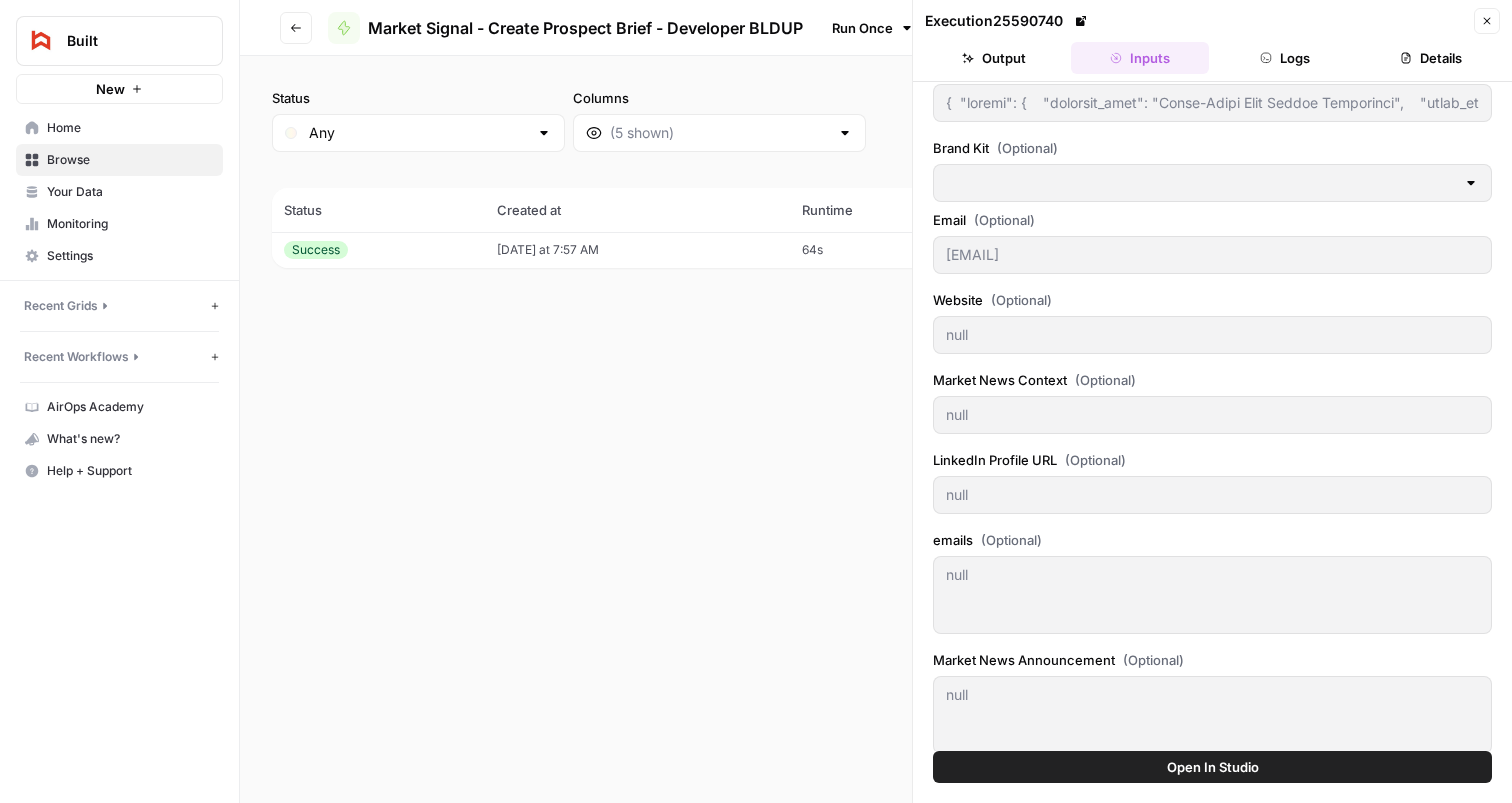 scroll, scrollTop: 14, scrollLeft: 0, axis: vertical 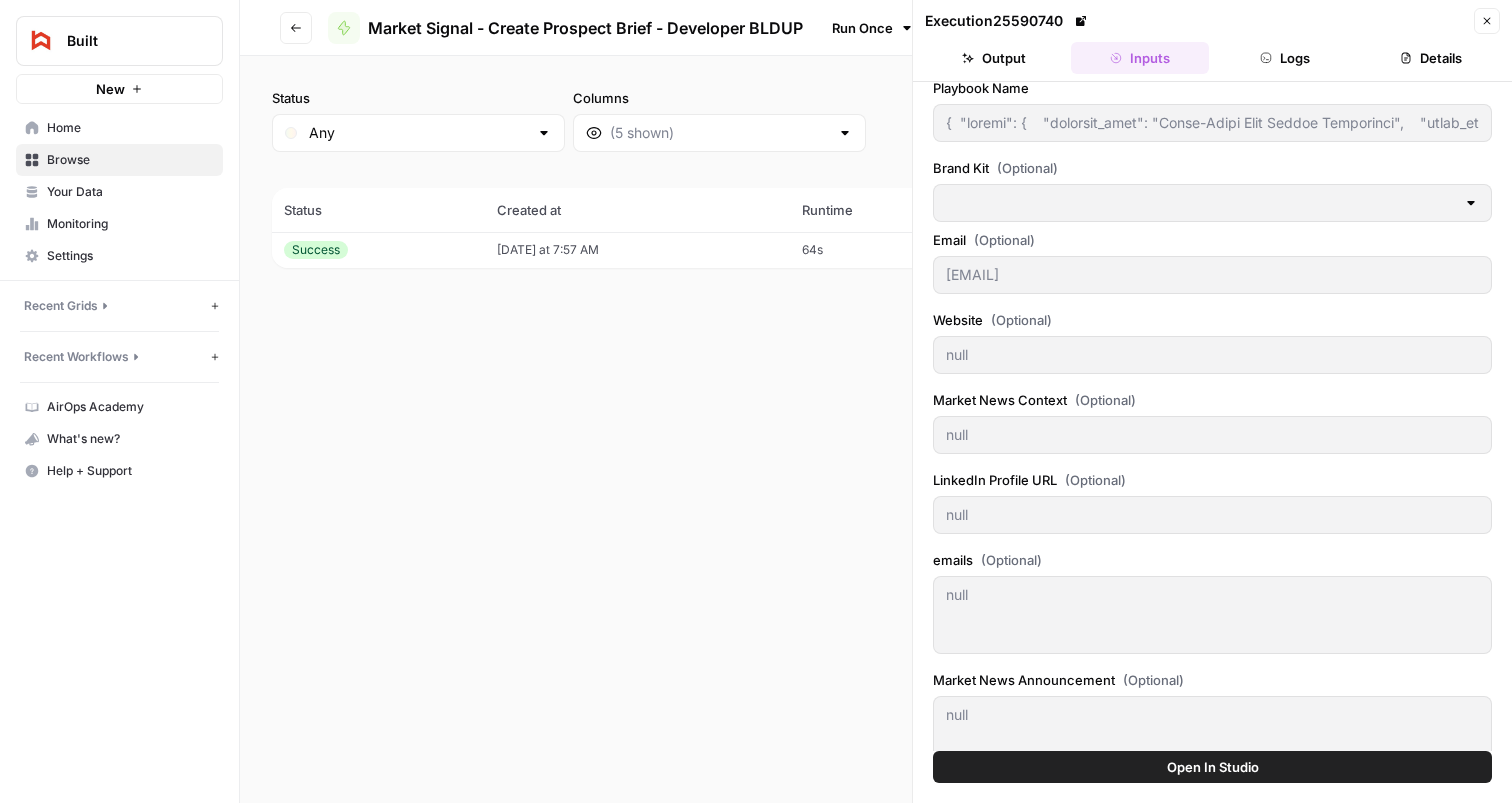 type 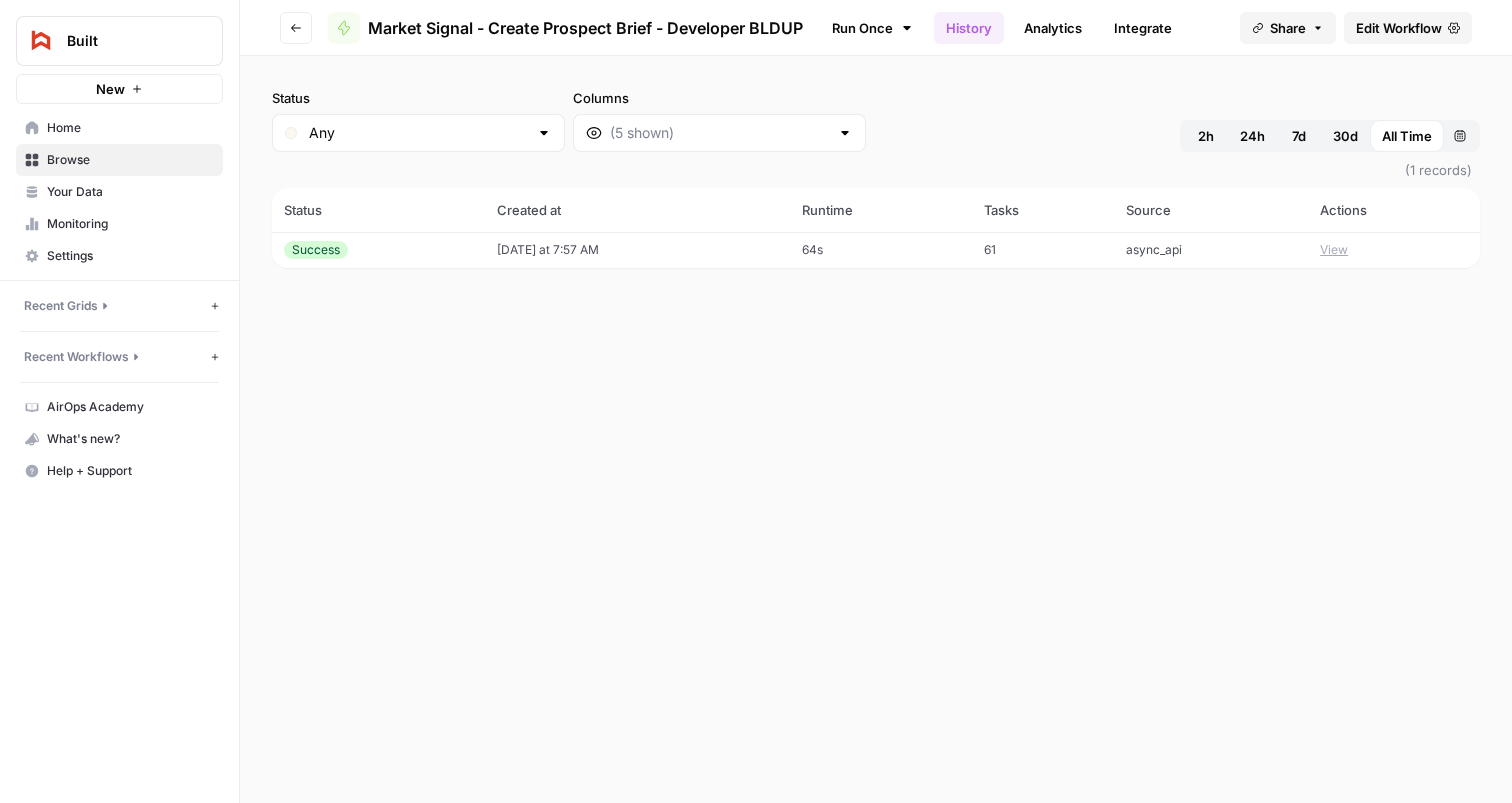 click on "Status Any Columns 2h 24h 7d 30d All Time Custom range (1 records) Status Created at Runtime Tasks Source Actions Success 07/12/25 at 7:57 AM 64s 61 async_api View" at bounding box center (876, 429) 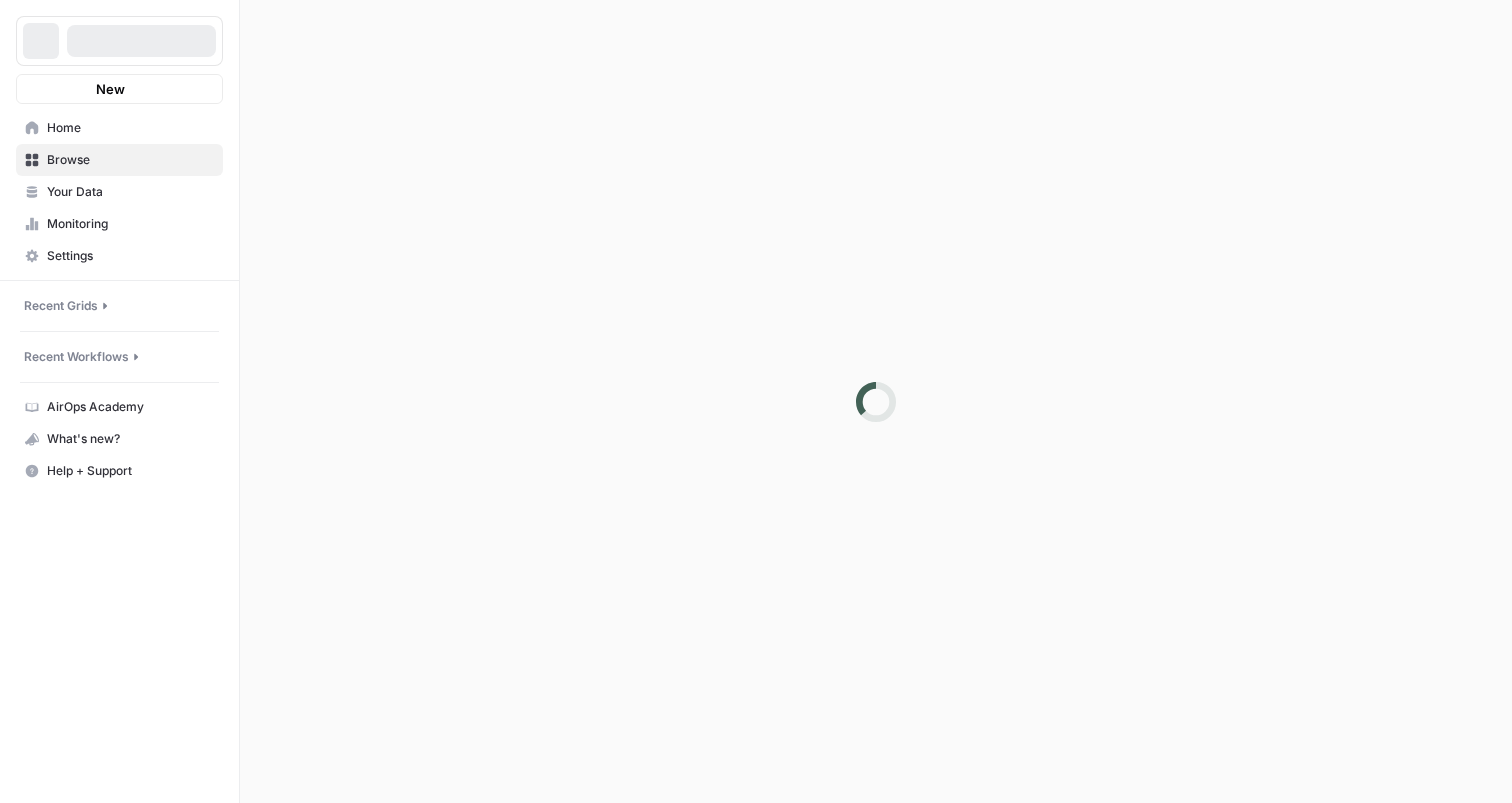 scroll, scrollTop: 0, scrollLeft: 0, axis: both 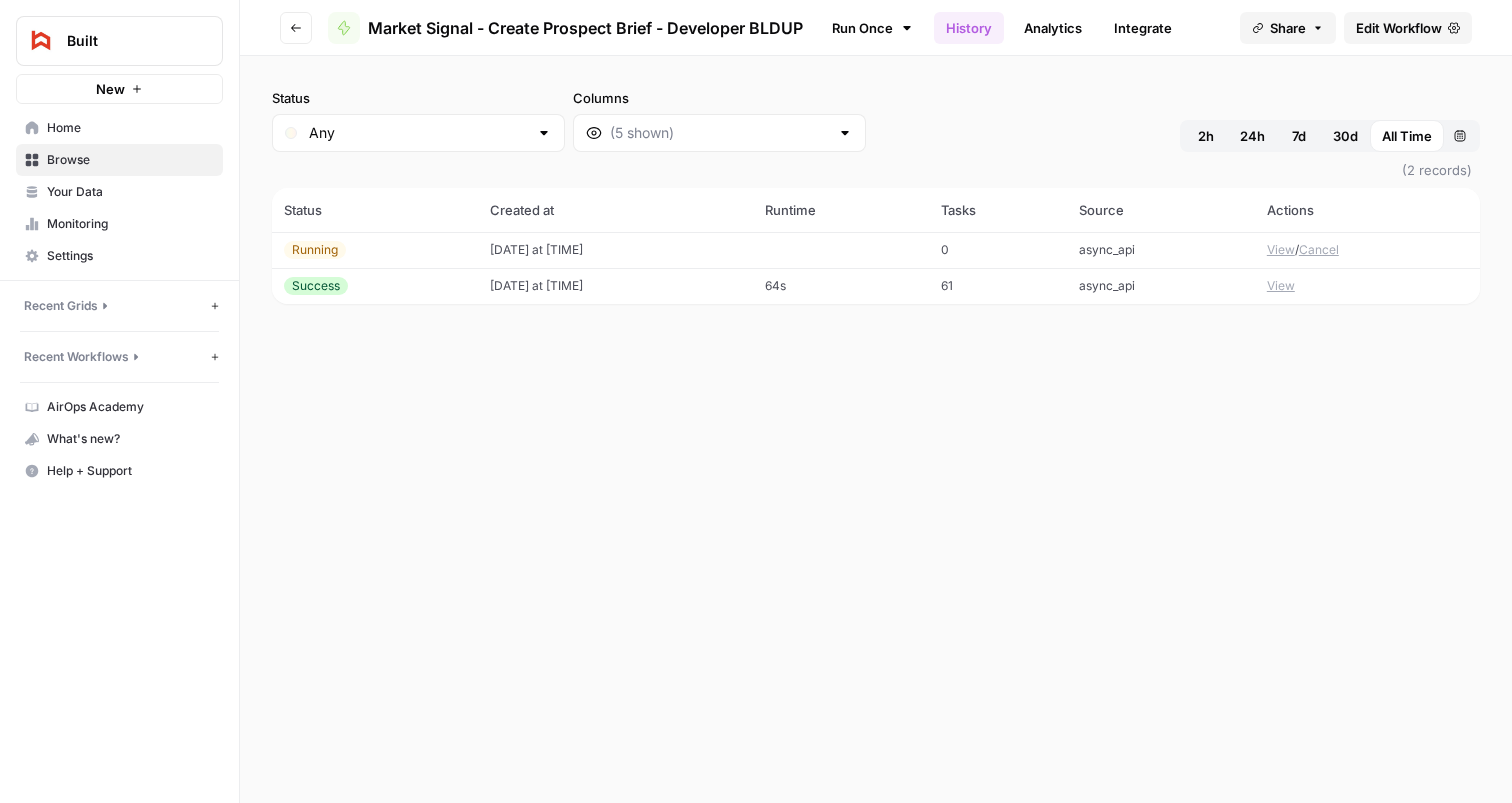 click at bounding box center (841, 250) 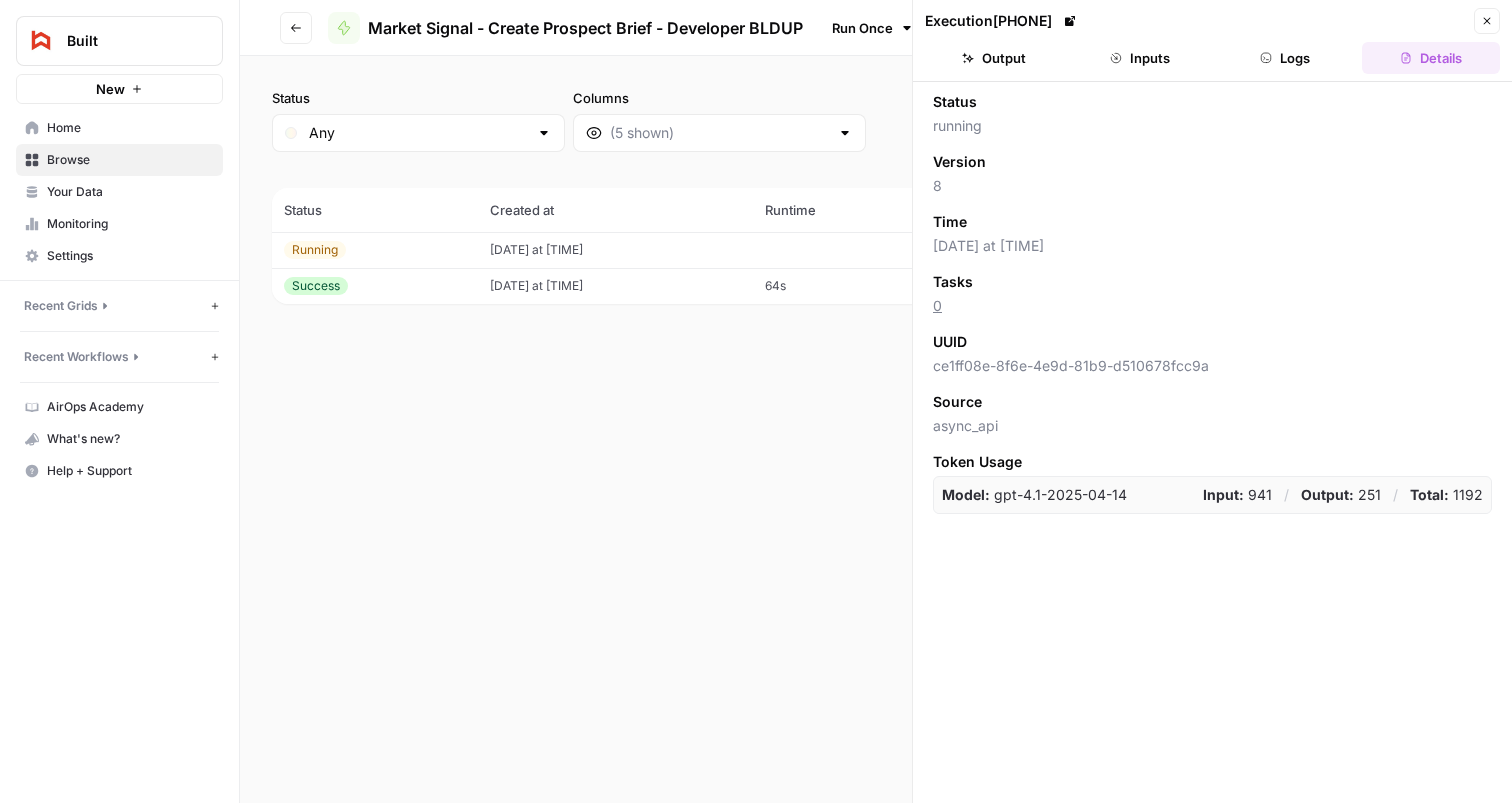 click on "Inputs" at bounding box center (1140, 58) 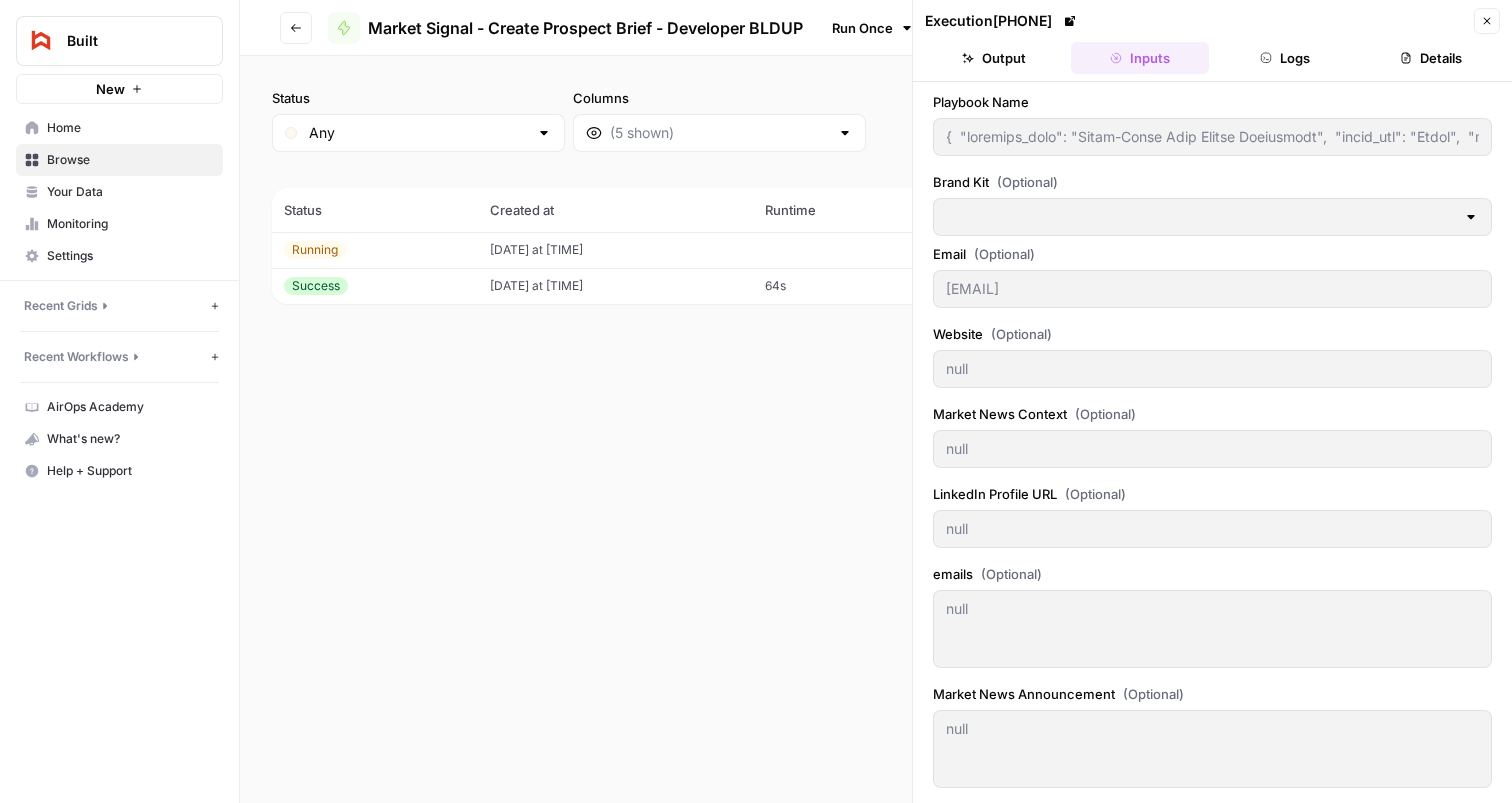 type on "{  "playbook_name": "Large-Scale Real Estate Developers",  "brand_kit": "Built",  "email": "gleone@cornerlotdevelopment.com",  "website": "cornerlotdevelopment.com",  "market_news_context": "George's company, Corner Lot, has gained approval on their recent development Jones on Hogan. The deal is in the Housing and Retail sector, and here's more context: Urban mixed-use development includes new construction and preservation of the historic 1929 Jones Brothers building in downtown Jacksonville, featuring 103 apartments, two retail store fronts, and a parking garage, along with co-work office spaces, a fitness facility, tranquility rooms, and a terrace overlooking Downtown Jacksonville.",  "emails": "Subject 1: Managing Jones on Hogan Finances\nEmail 1 Body: Hi George,\n\nJones on Hogan looks great; those mixed-use projects can bring added layers to project finance. Are you finding it tough to get a clear, quick view of costs when using spreadsheets across such a complex build?\n\nConstruction Financials can ..." 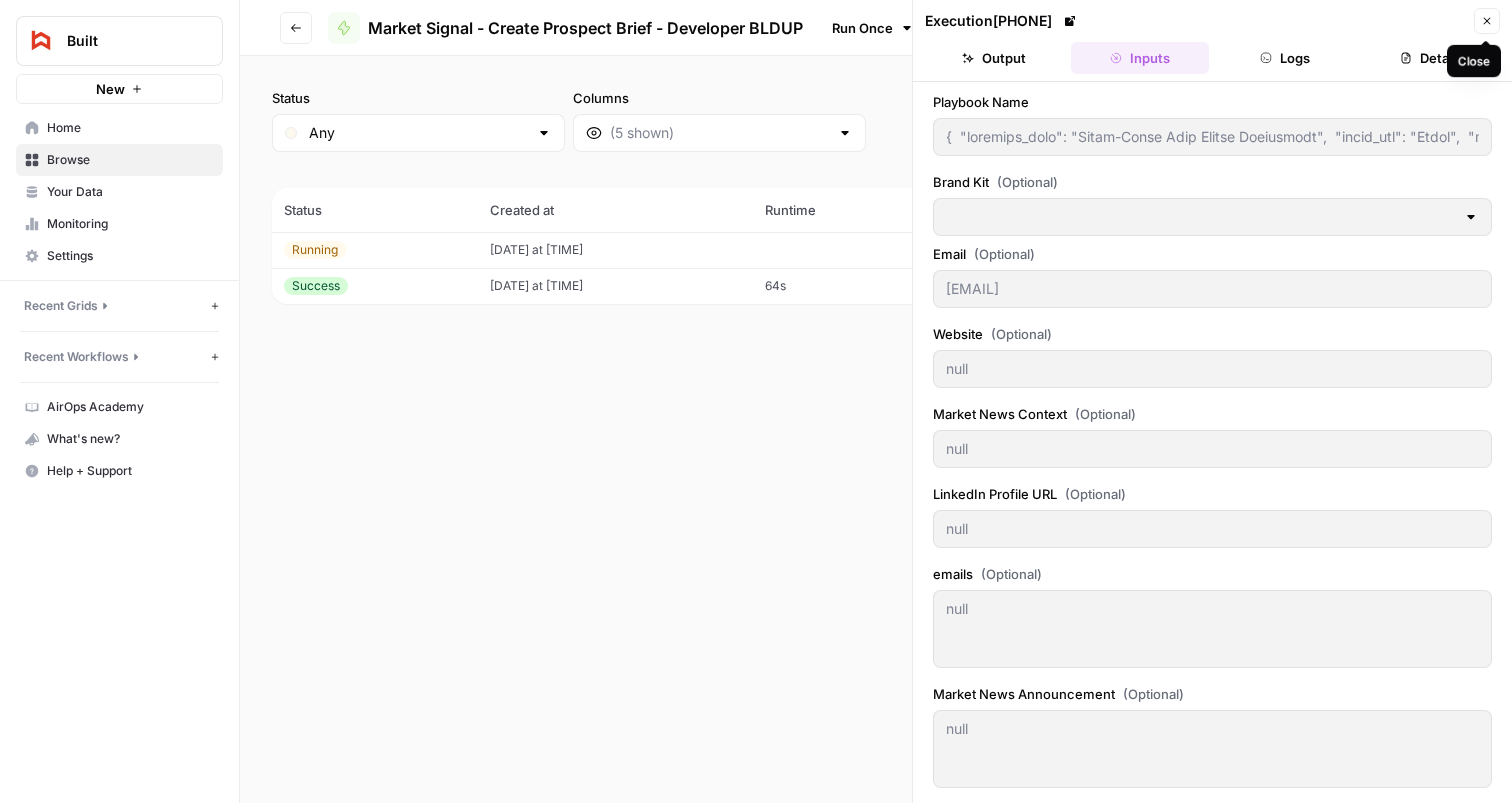 click on "Close" at bounding box center (1487, 21) 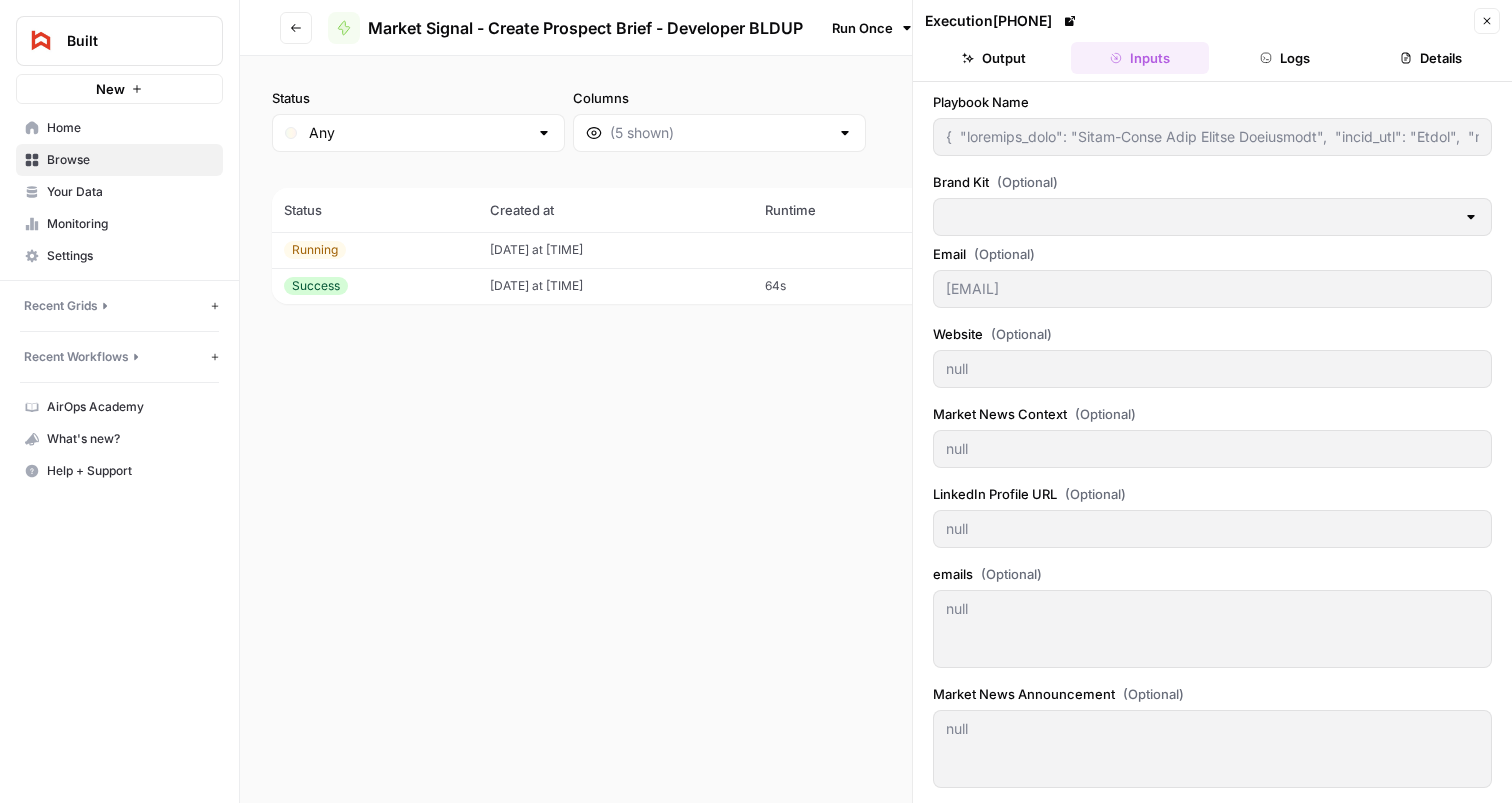 type on "{  "playbook_name": "Large-Scale Real Estate Developers",  "brand_kit": "Built",  "email": "gleone@cornerlotdevelopment.com",  "website": "cornerlotdevelopment.com",  "market_news_context": "George's company, Corner Lot, has gained approval on their recent development Jones on Hogan. The deal is in the Housing and Retail sector, and here's more context: Urban mixed-use development includes new construction and preservation of the historic 1929 Jones Brothers building in downtown Jacksonville, featuring 103 apartments, two retail store fronts, and a parking garage, along with co-work office spaces, a fitness facility, tranquility rooms, and a terrace overlooking Downtown Jacksonville.",  "emails": "Subject 1: Managing Jones on Hogan Finances\nEmail 1 Body: Hi George,\n\nJones on Hogan looks great; those mixed-use projects can bring added layers to project finance. Are you finding it tough to get a clear, quick view of costs when using spreadsheets across such a complex build?\n\nConstruction Financials can ..." 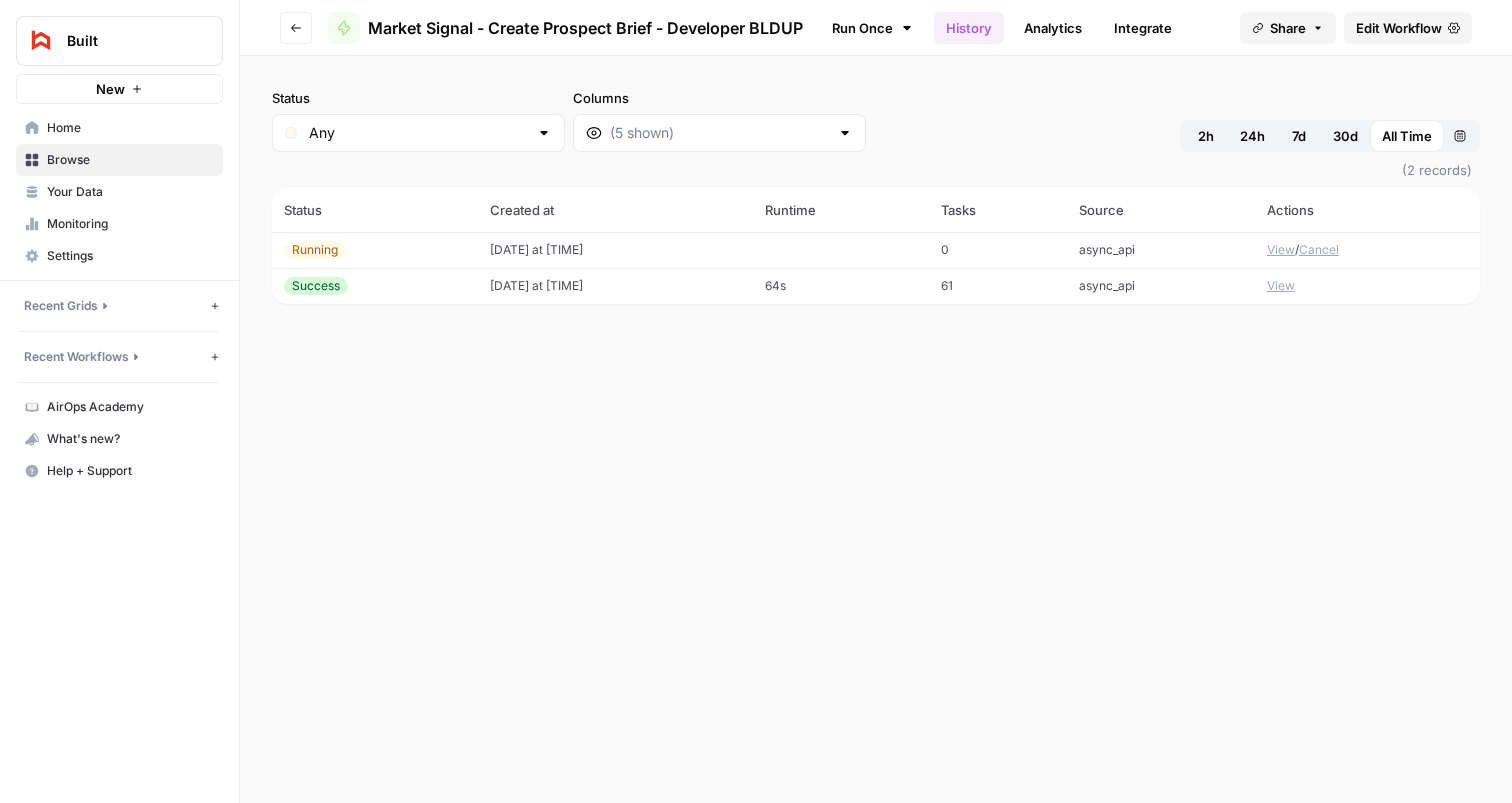 click on "View  /  Cancel" at bounding box center [1367, 250] 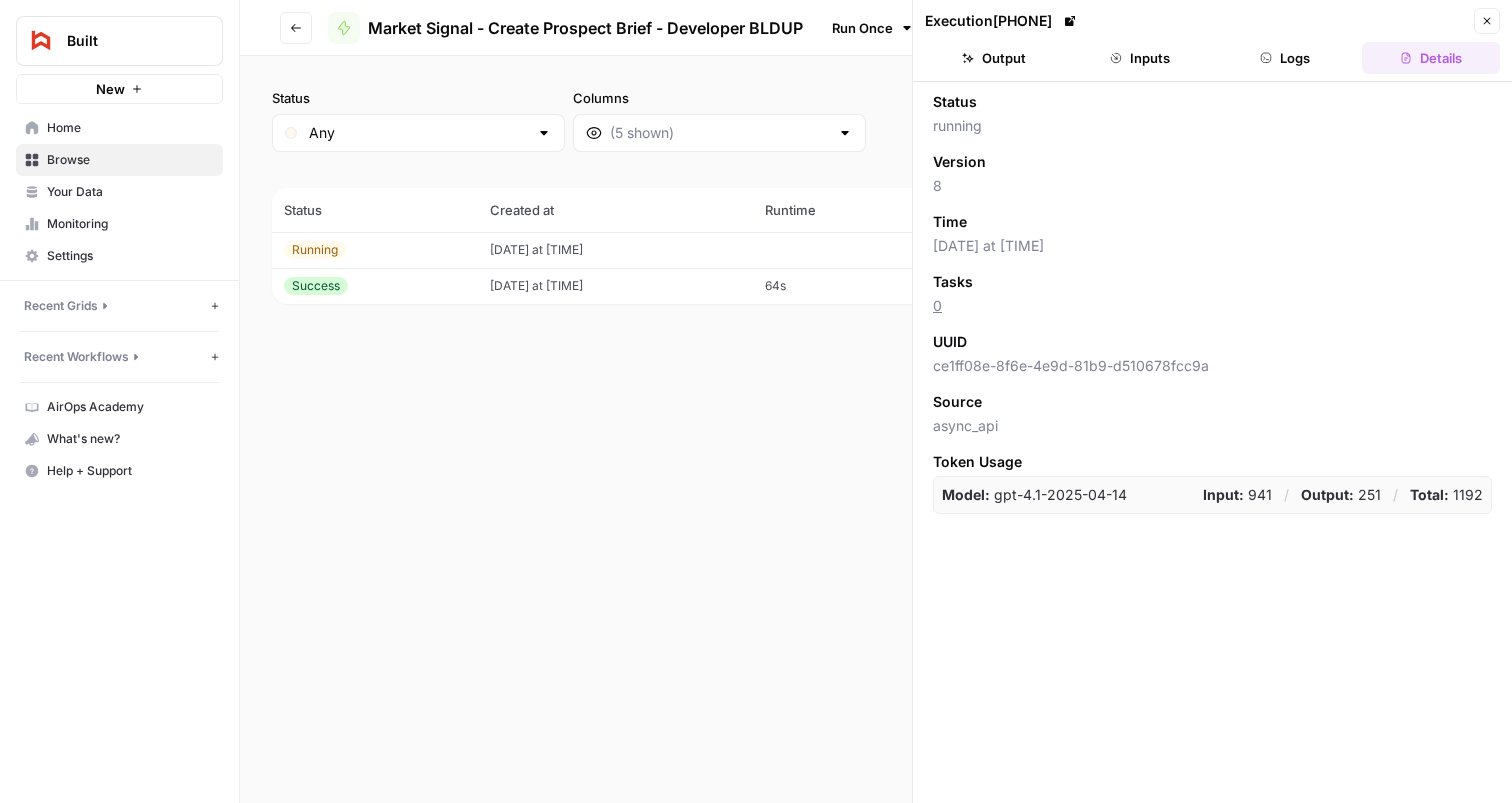 click on "Close" at bounding box center [1487, 21] 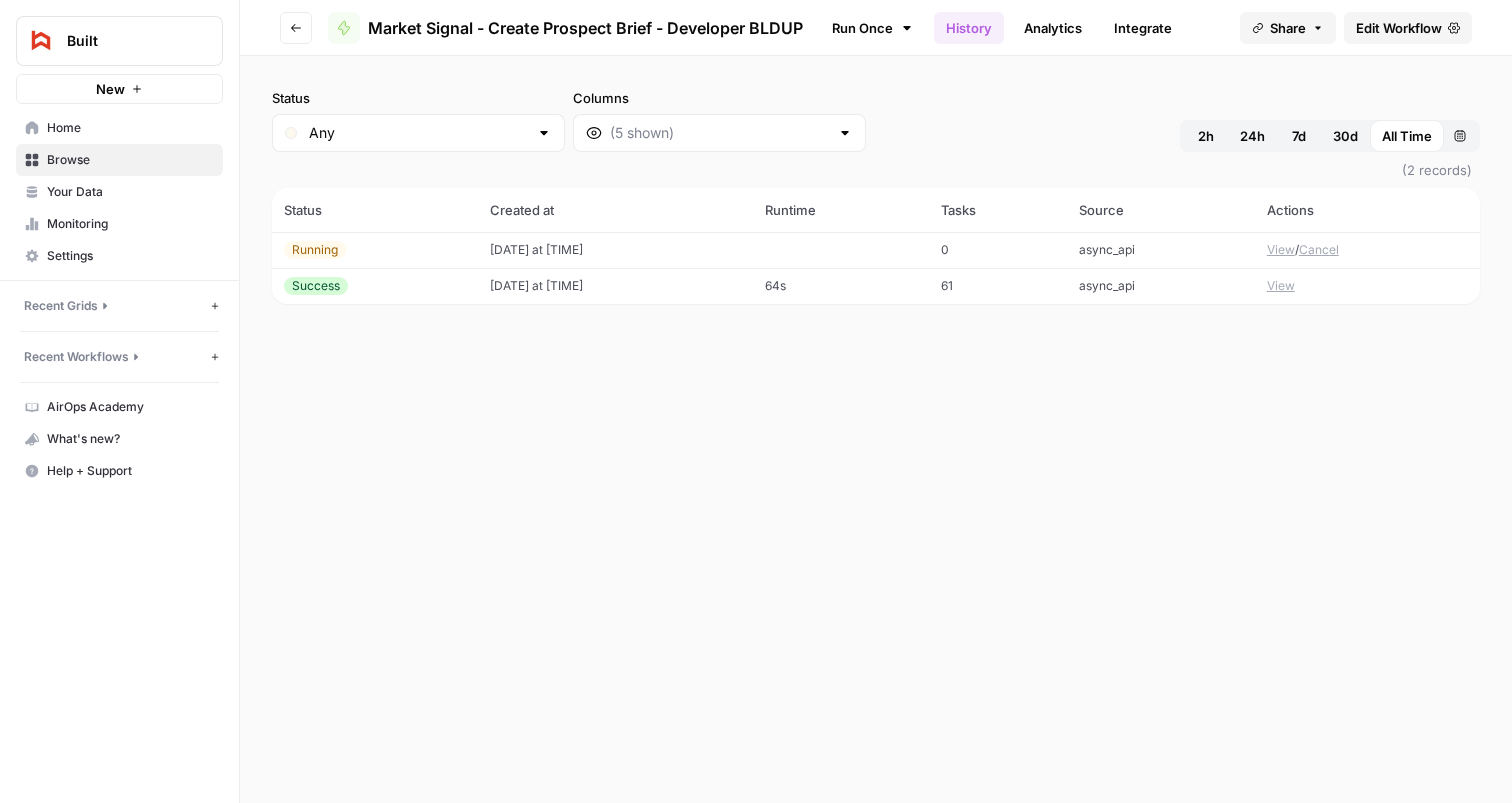 click on "Cancel" at bounding box center [1319, 250] 